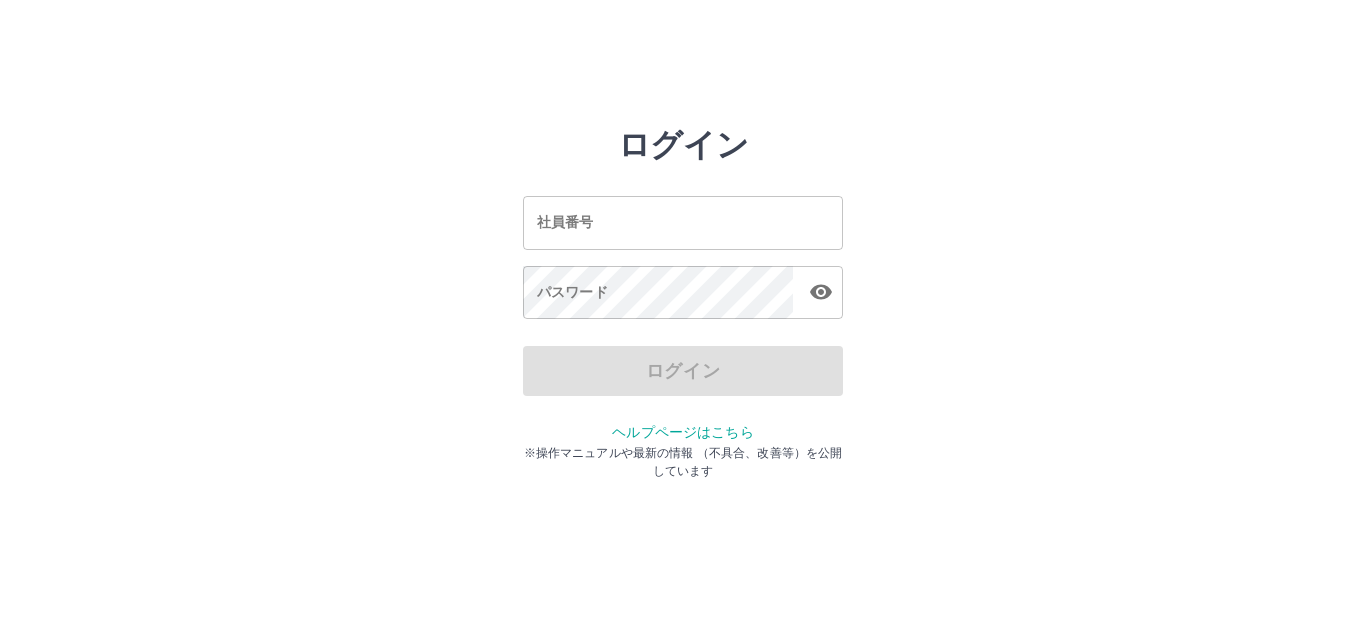 scroll, scrollTop: 0, scrollLeft: 0, axis: both 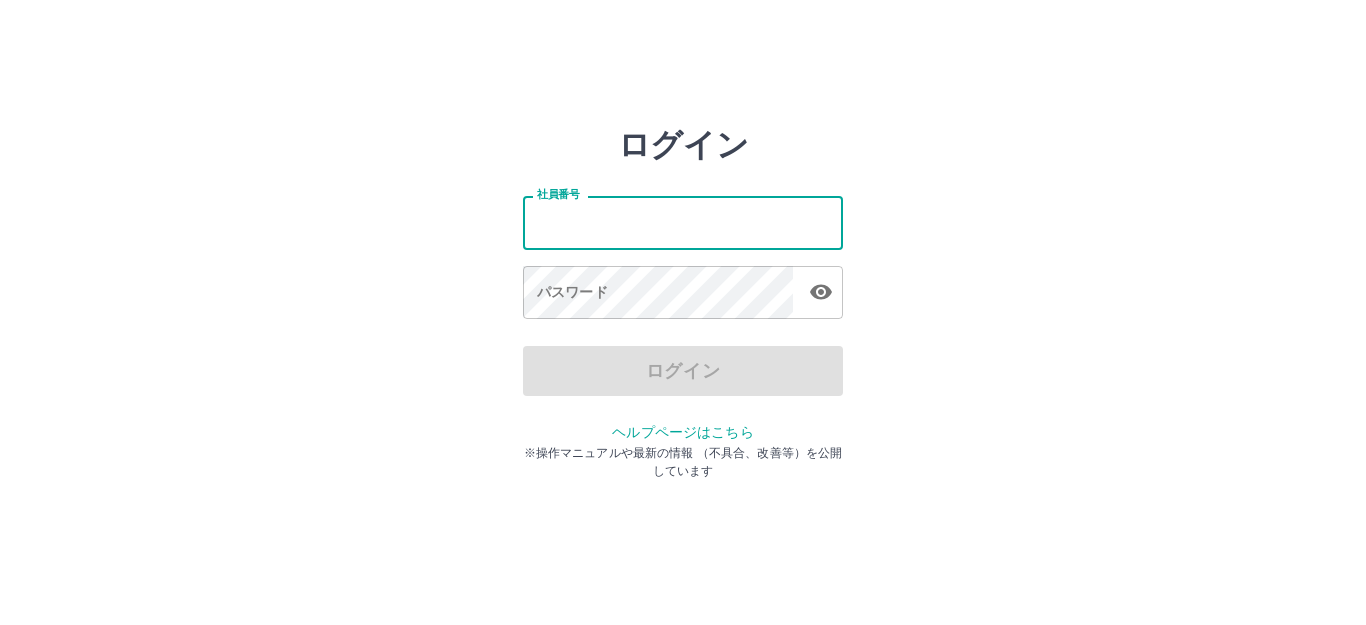 type on "*******" 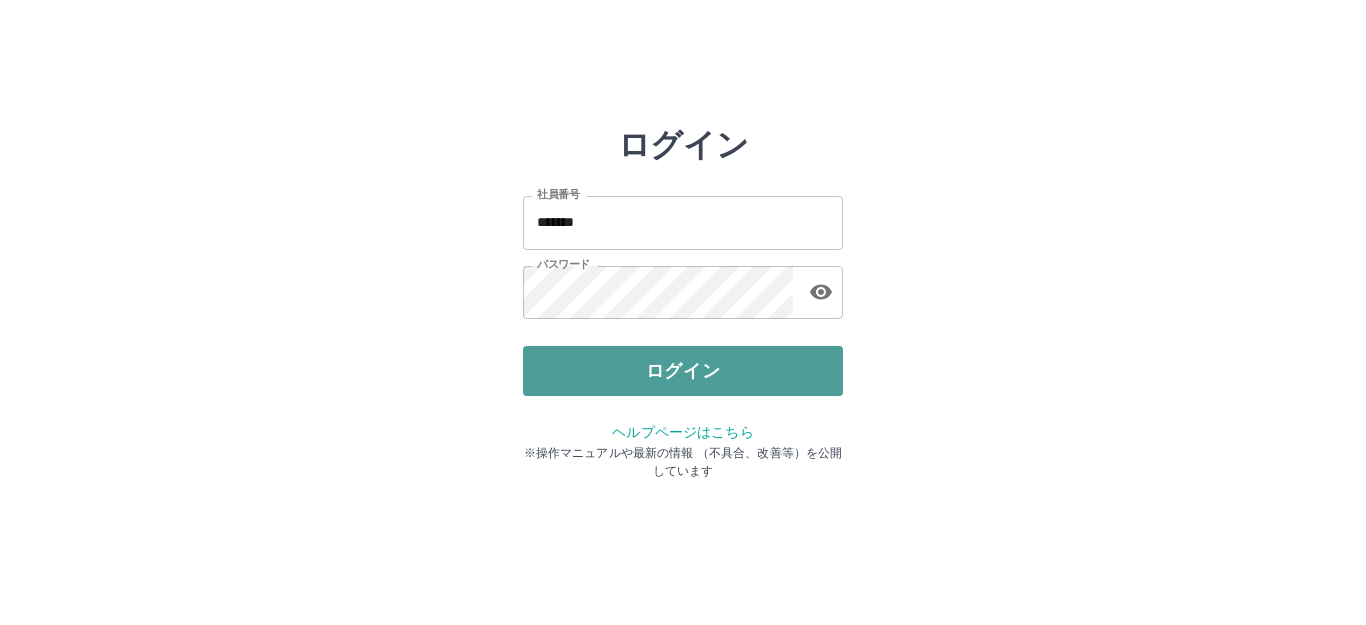 click on "ログイン" at bounding box center [683, 371] 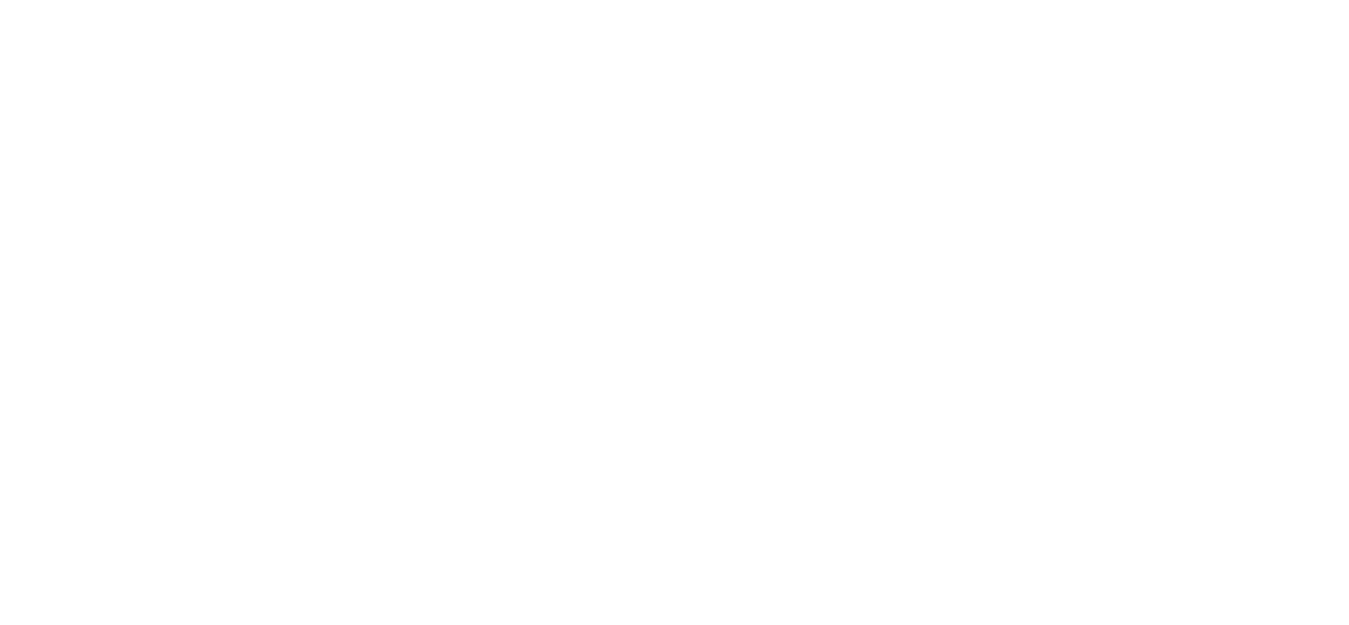 scroll, scrollTop: 0, scrollLeft: 0, axis: both 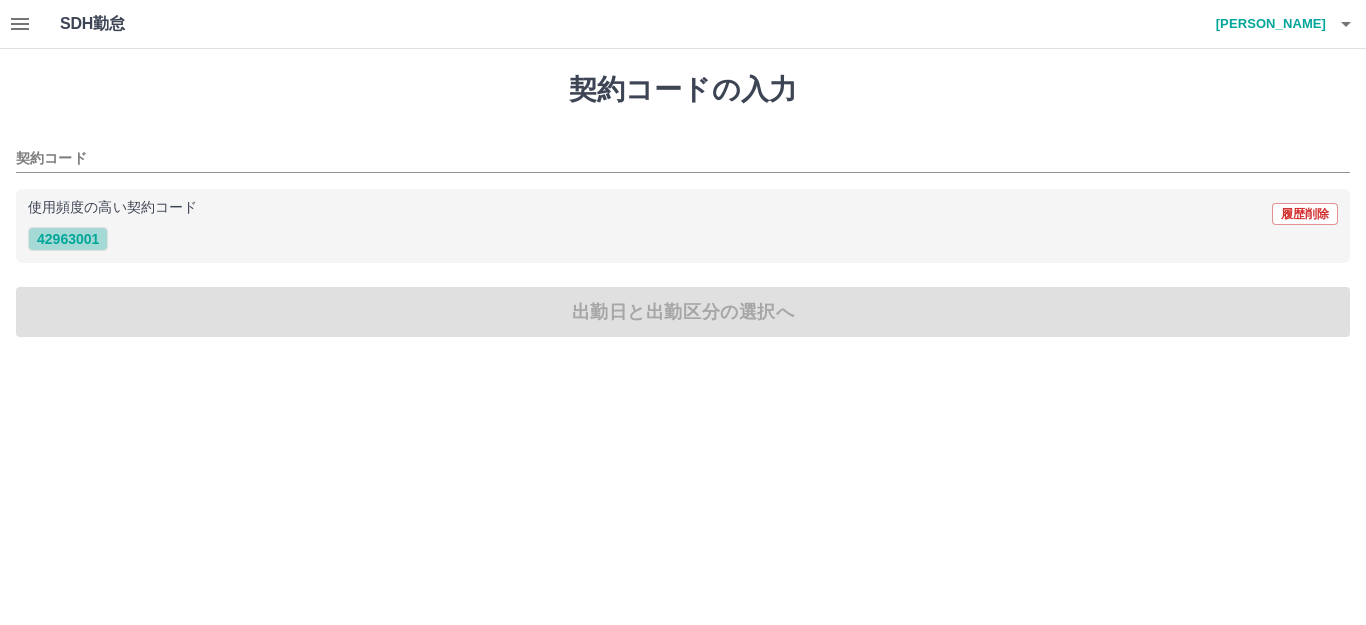 click on "42963001" at bounding box center [68, 239] 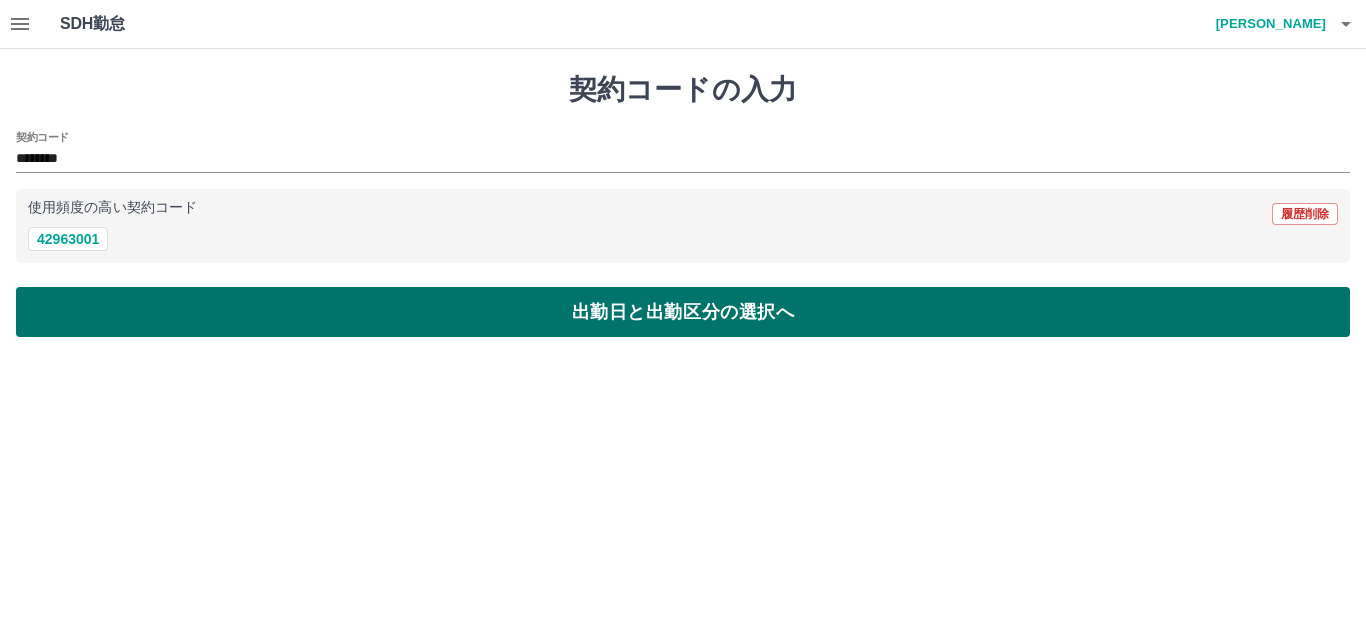 click on "出勤日と出勤区分の選択へ" at bounding box center [683, 312] 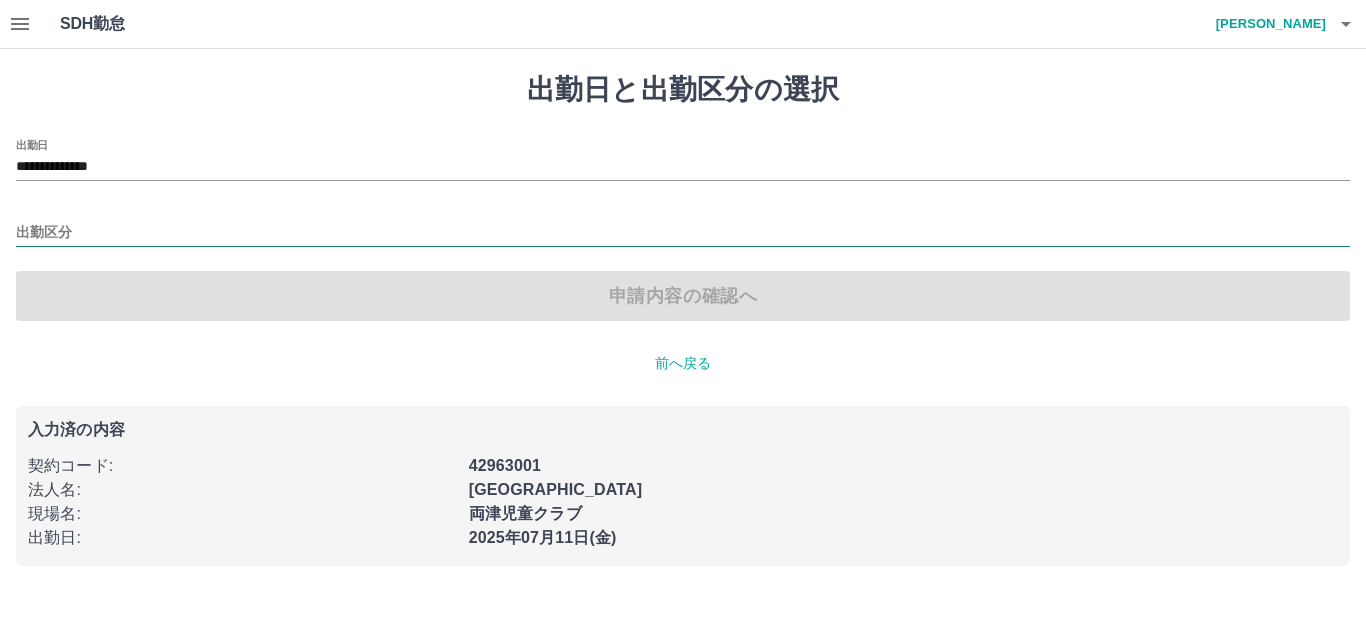click on "出勤区分" at bounding box center (683, 233) 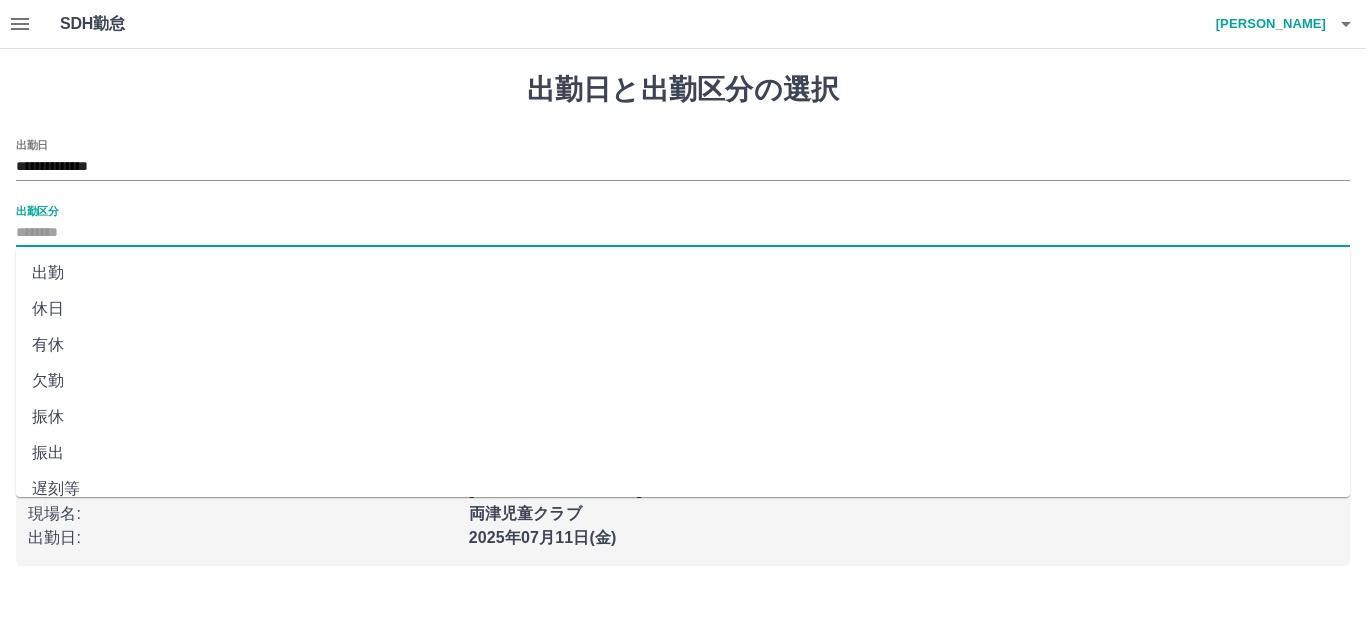 click on "出勤" at bounding box center [683, 273] 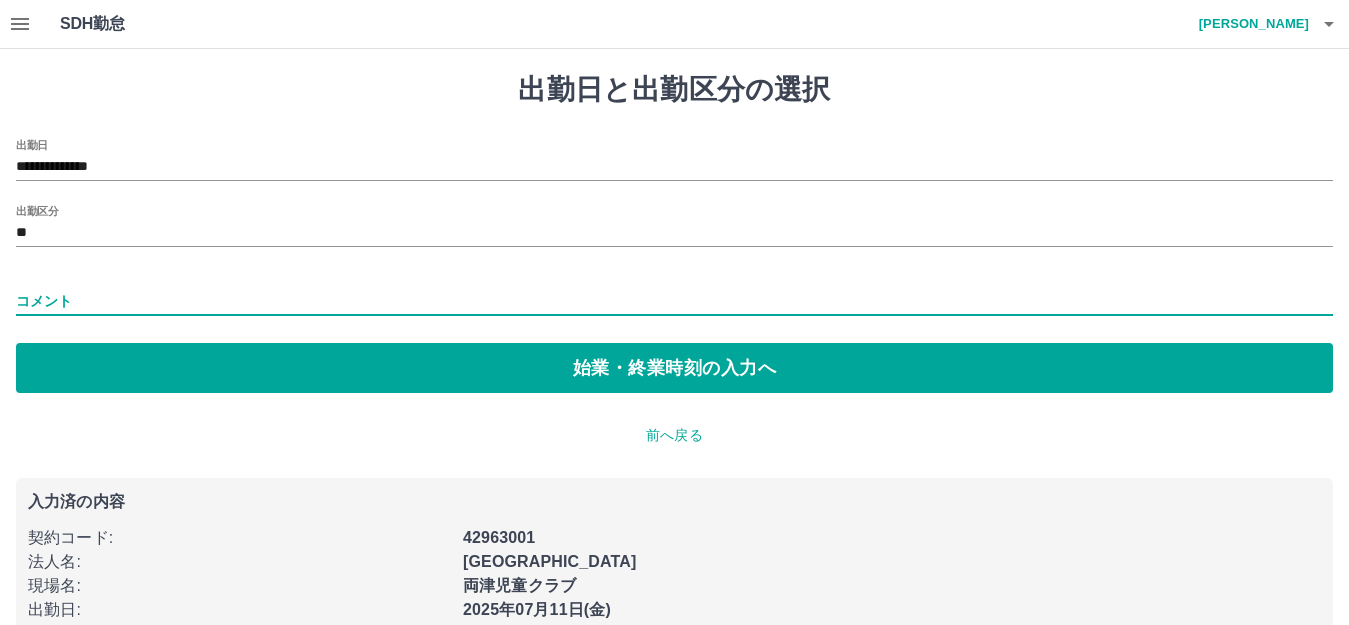 click on "コメント" at bounding box center [674, 301] 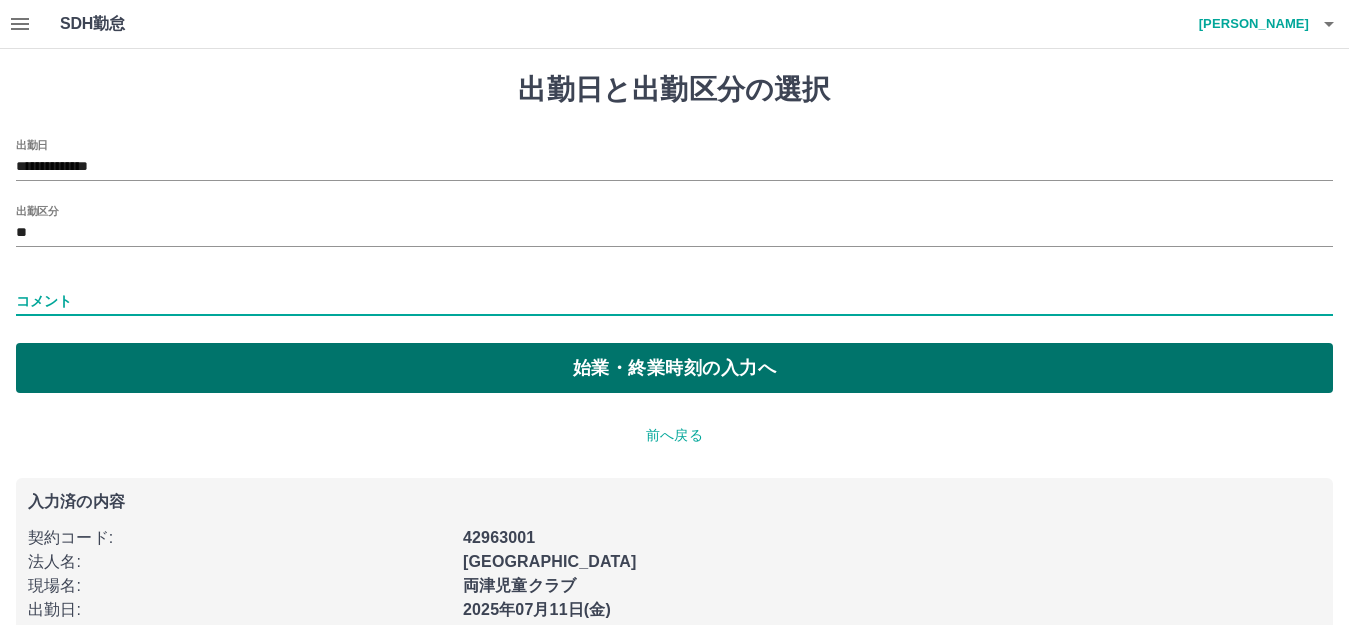 type on "*****" 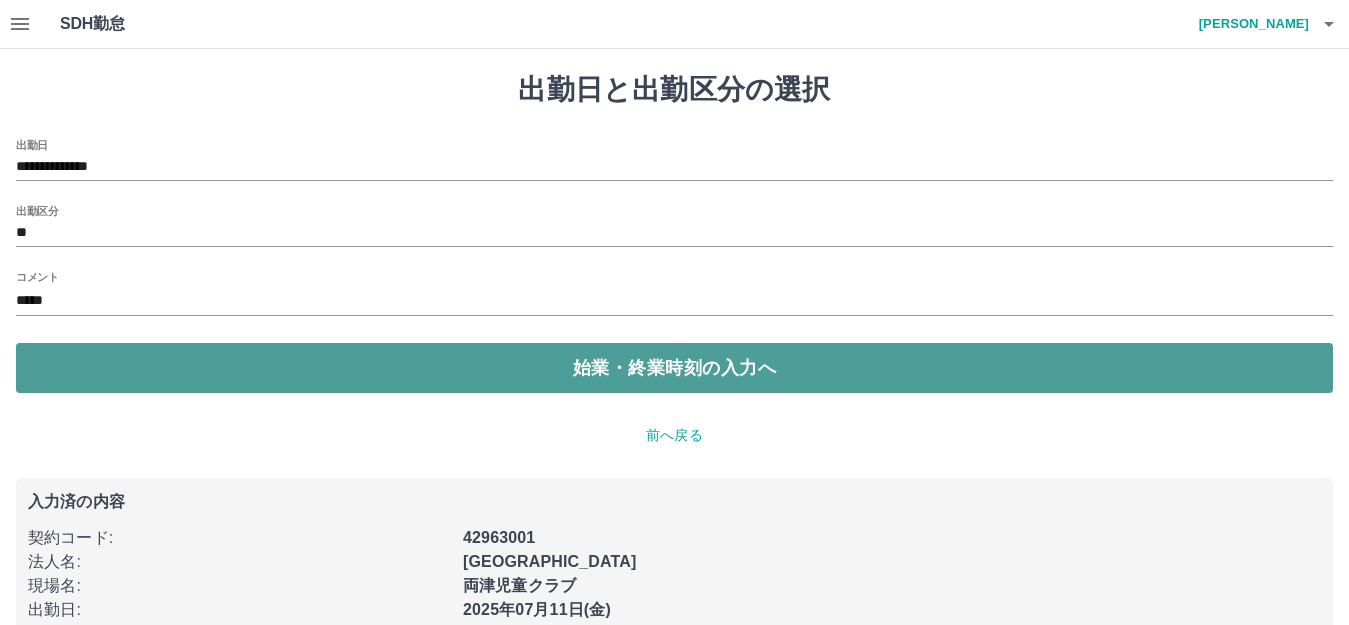 click on "始業・終業時刻の入力へ" at bounding box center (674, 368) 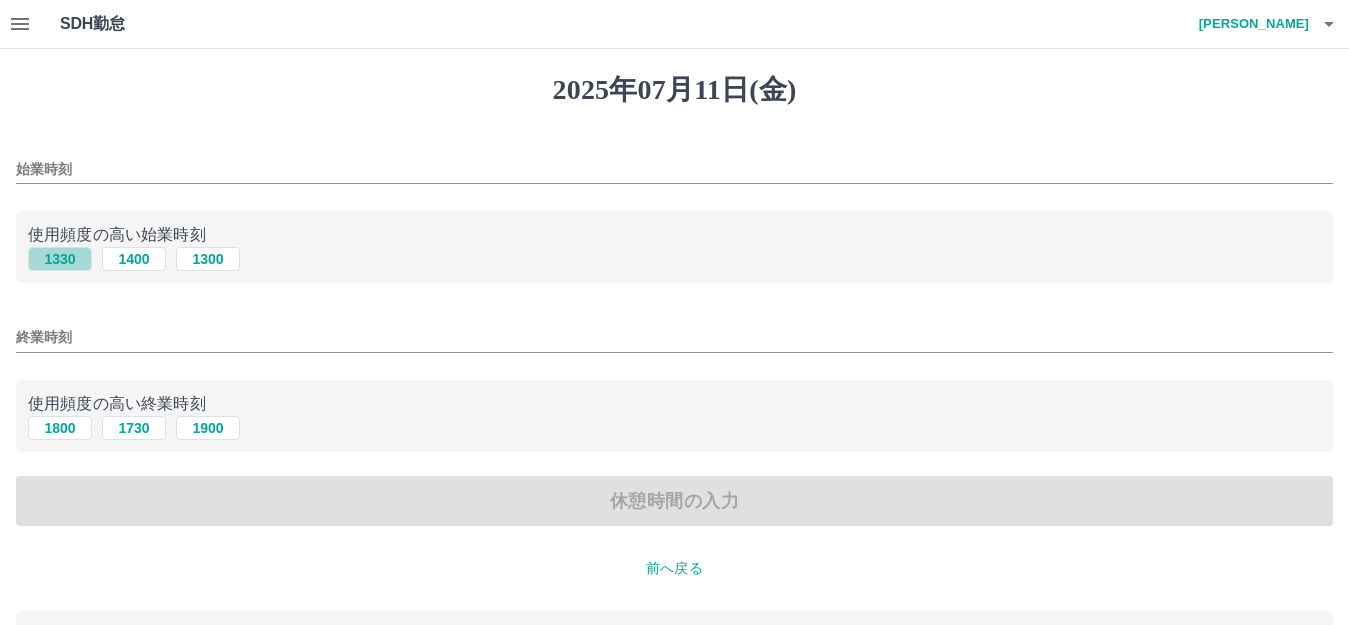 click on "1330" at bounding box center [60, 259] 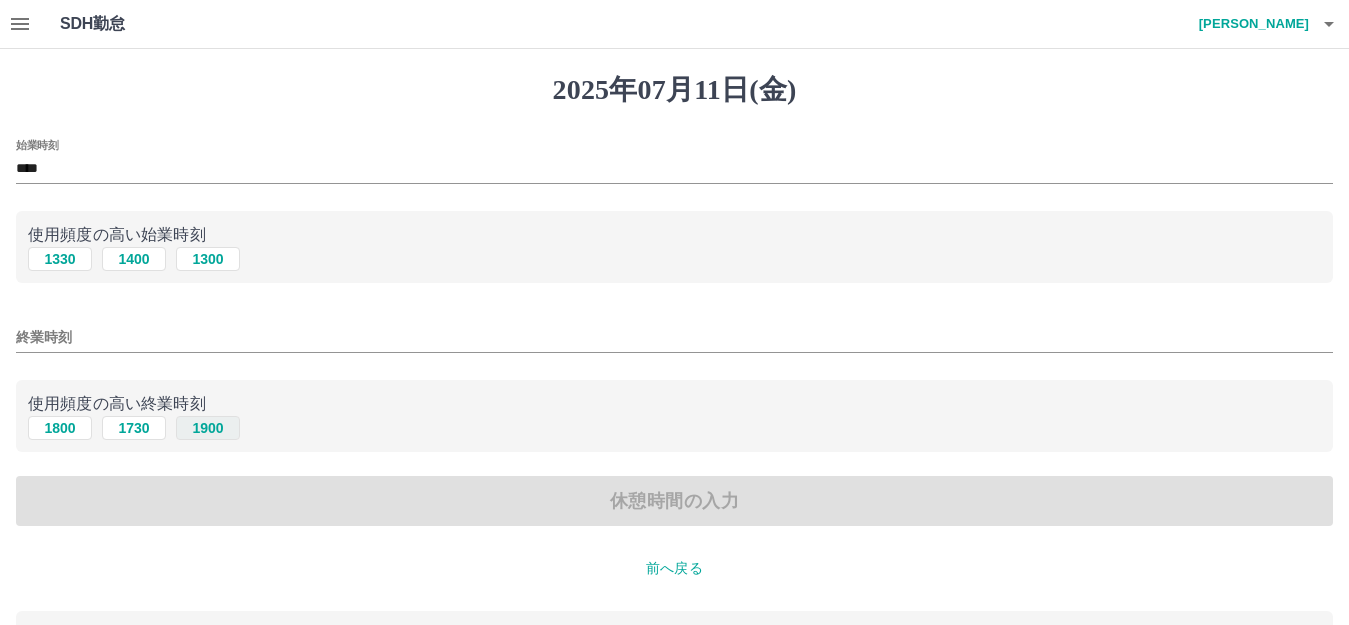 click on "1900" at bounding box center [208, 428] 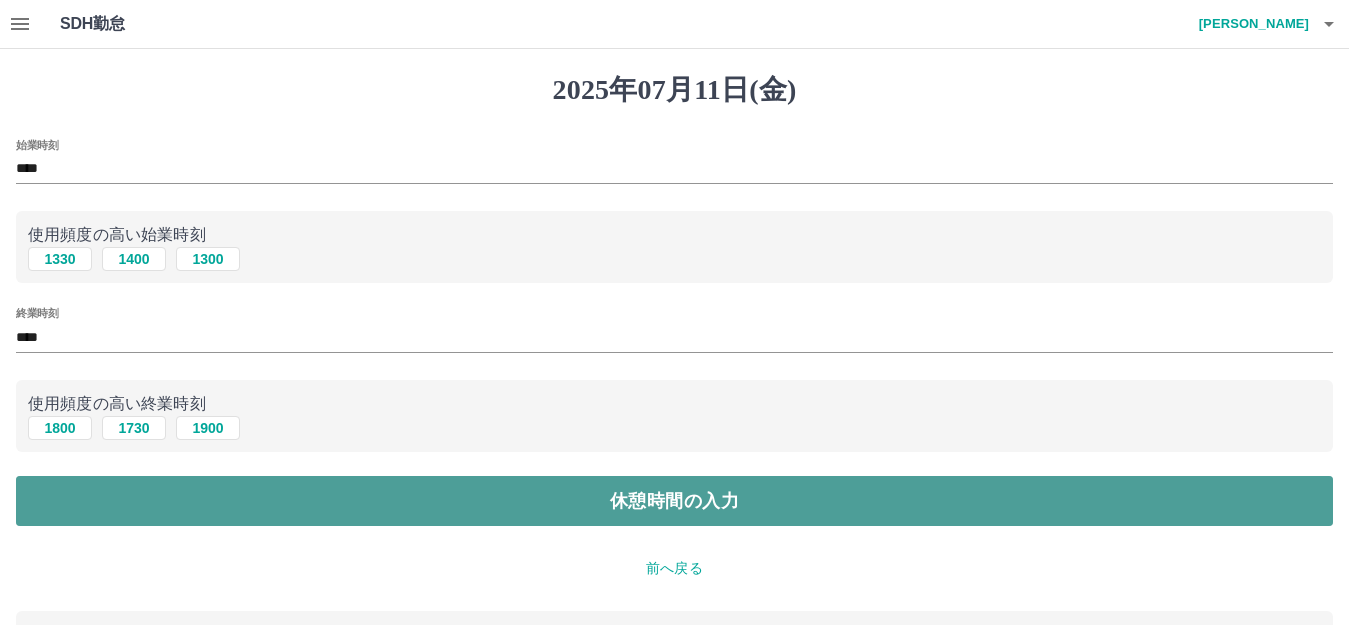 click on "休憩時間の入力" at bounding box center (674, 501) 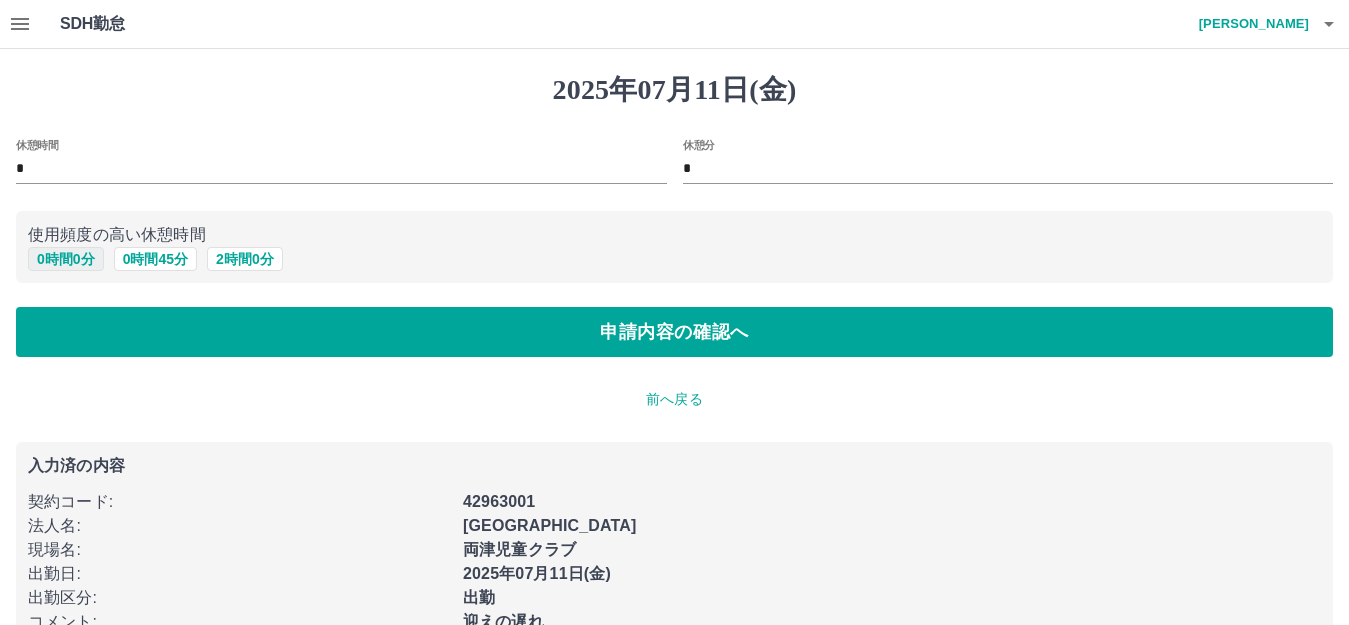 click on "0 時間 0 分" at bounding box center [66, 259] 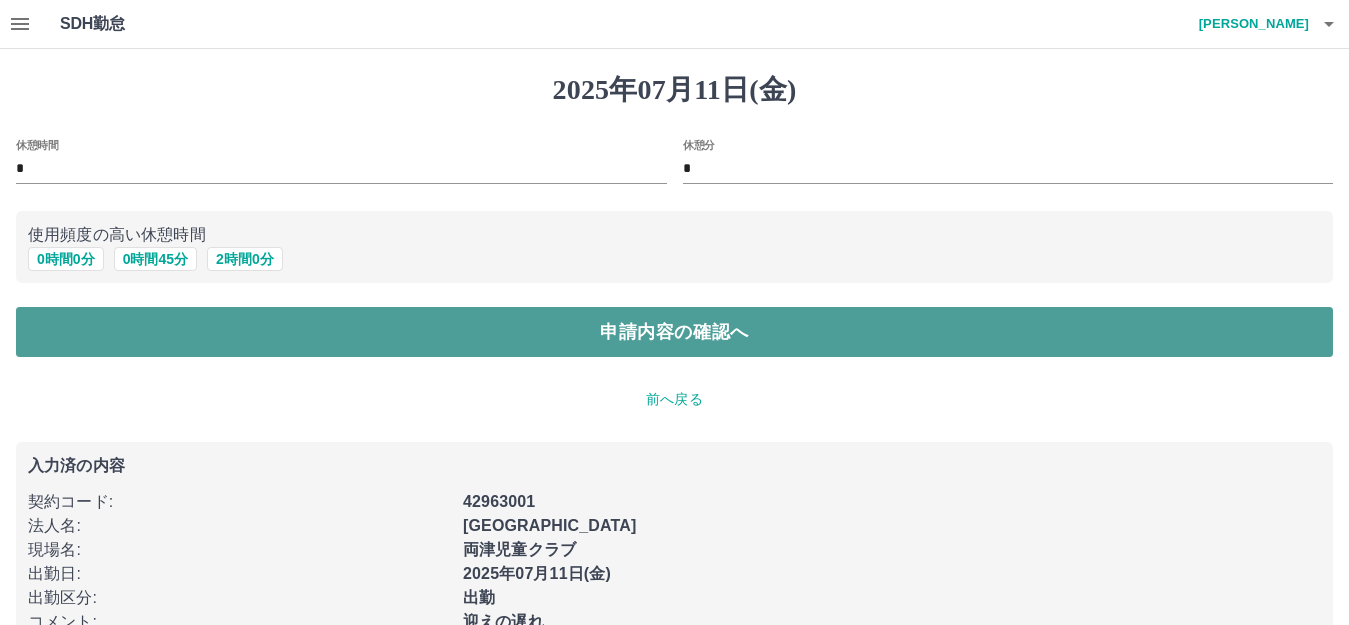 click on "申請内容の確認へ" at bounding box center (674, 332) 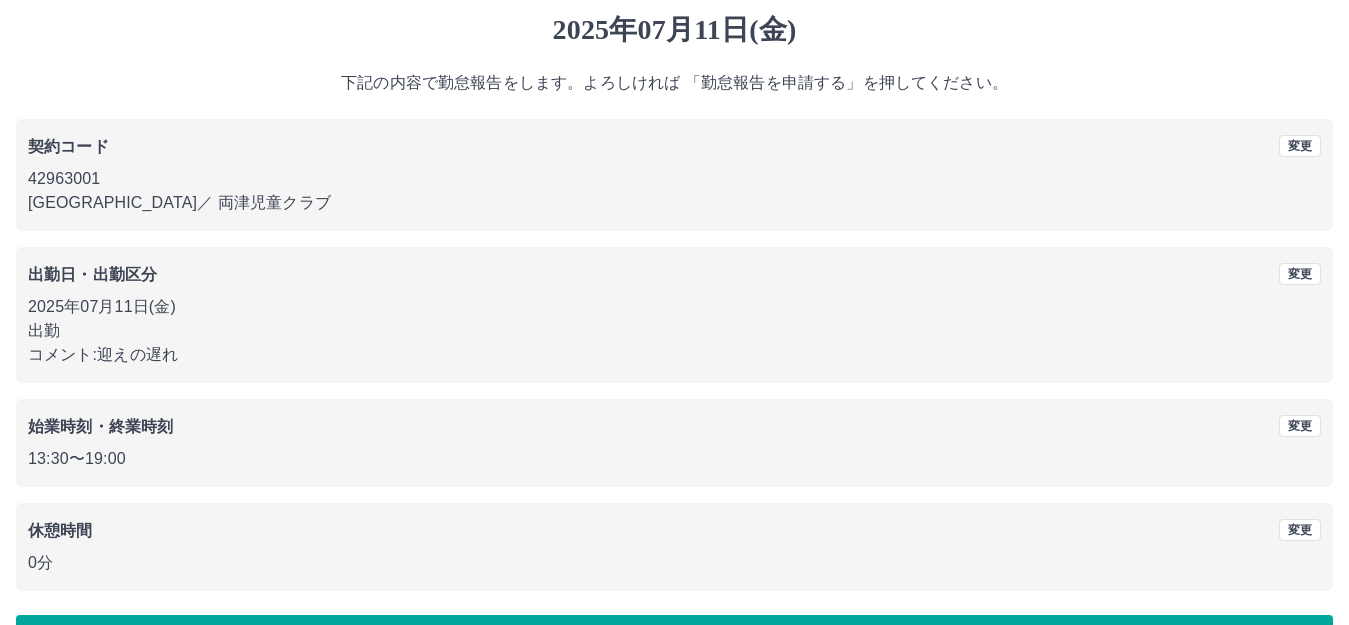 scroll, scrollTop: 124, scrollLeft: 0, axis: vertical 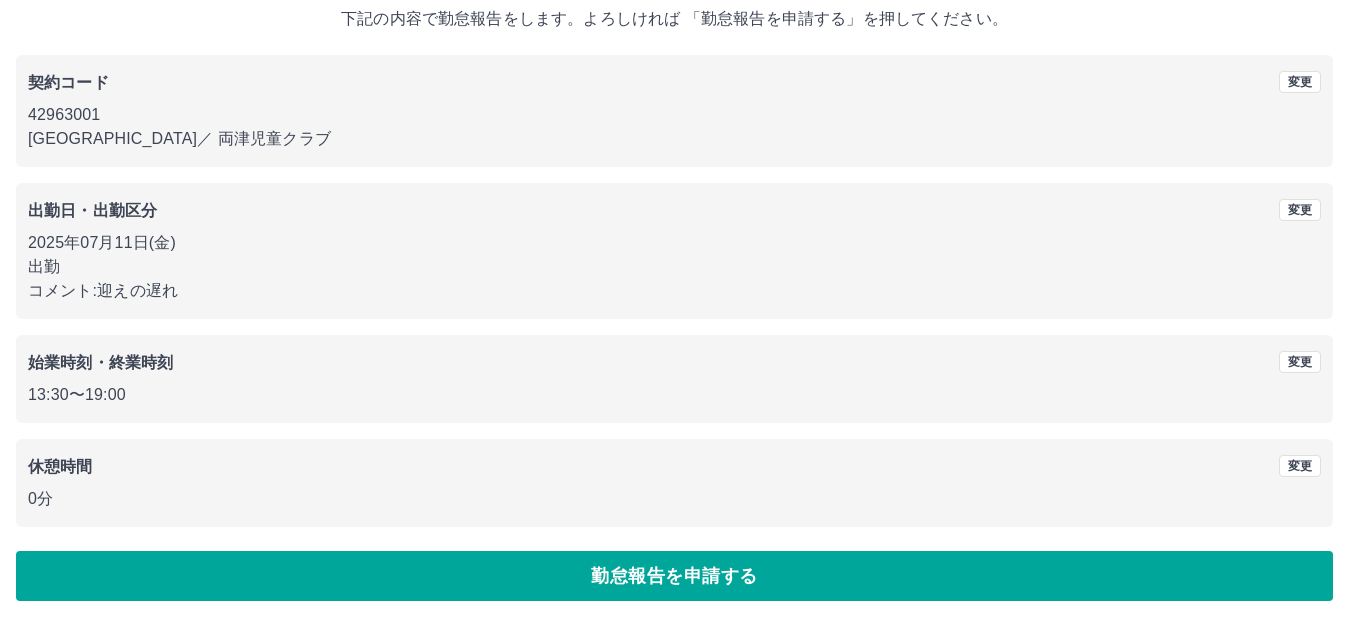 click on "2025年07月11日(金) 下記の内容で勤怠報告をします。よろしければ 「勤怠報告を申請する」を押してください。 契約コード 変更 42963001 佐渡市  ／   両津児童クラブ 出勤日・出勤区分 変更 2025年07月11日(金) 出勤 コメント:  迎えの遅れ 始業時刻・終業時刻 変更 13:30 〜 19:00 休憩時間 変更 0分 勤怠報告を申請する" at bounding box center [674, 275] 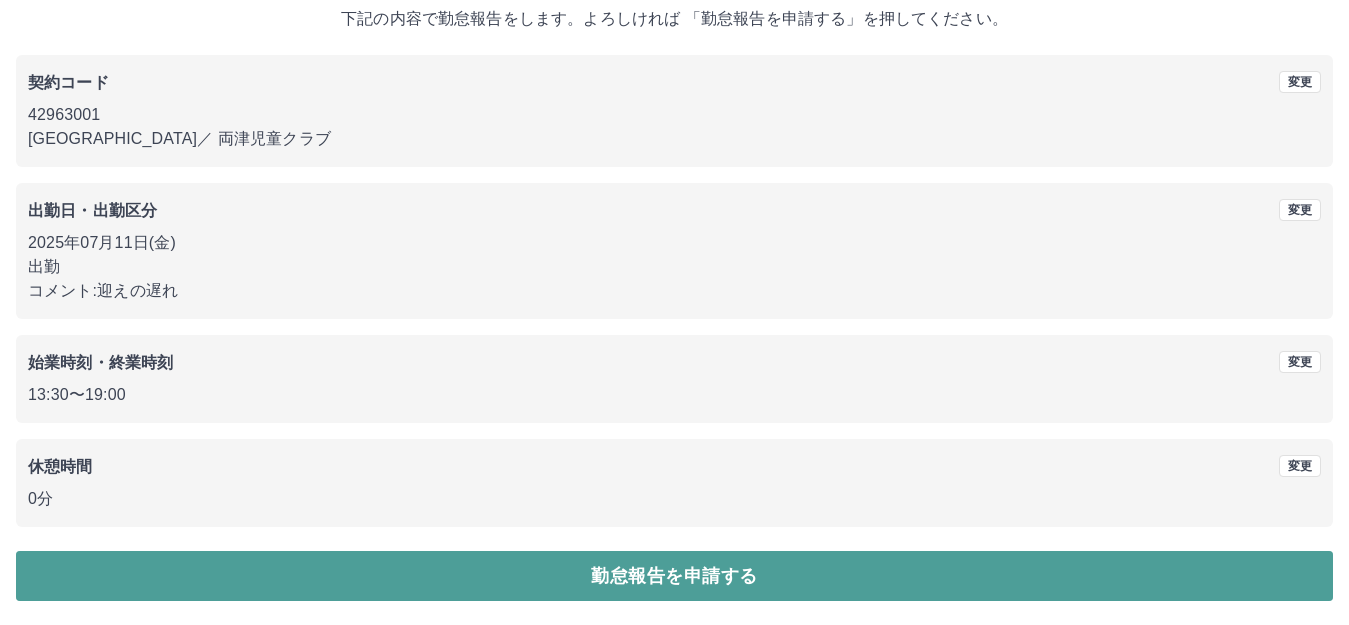 click on "勤怠報告を申請する" at bounding box center [674, 576] 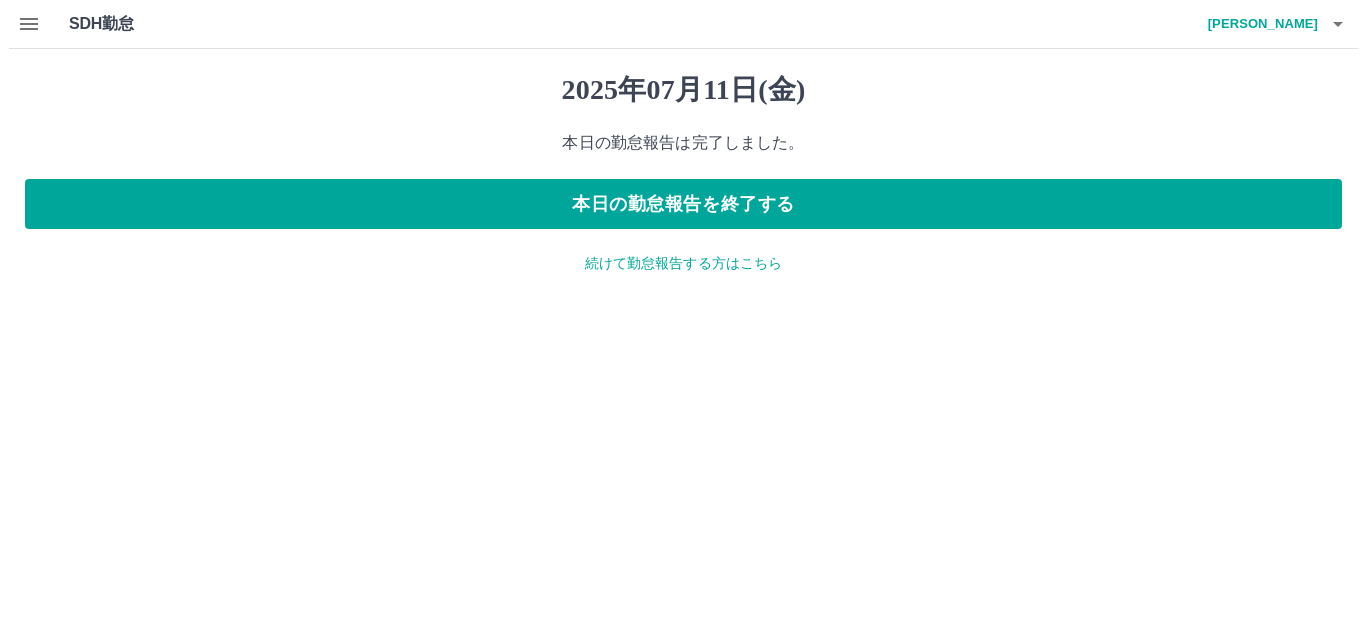 scroll, scrollTop: 0, scrollLeft: 0, axis: both 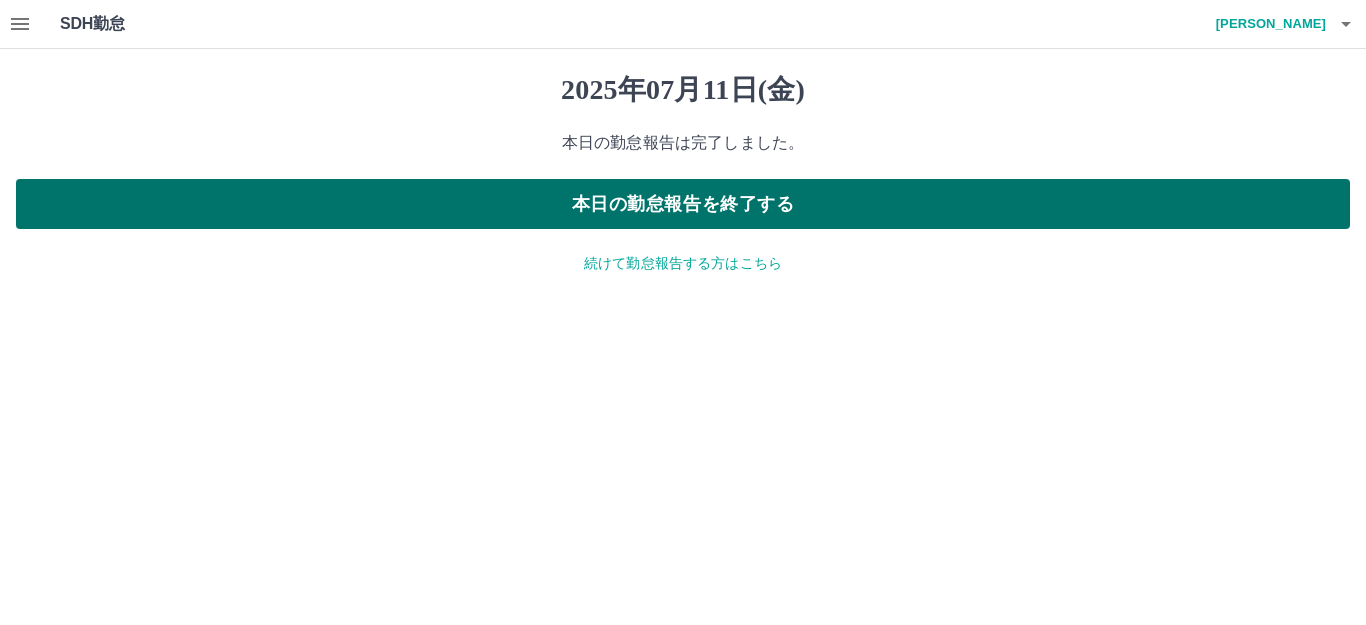 click on "本日の勤怠報告を終了する" at bounding box center (683, 204) 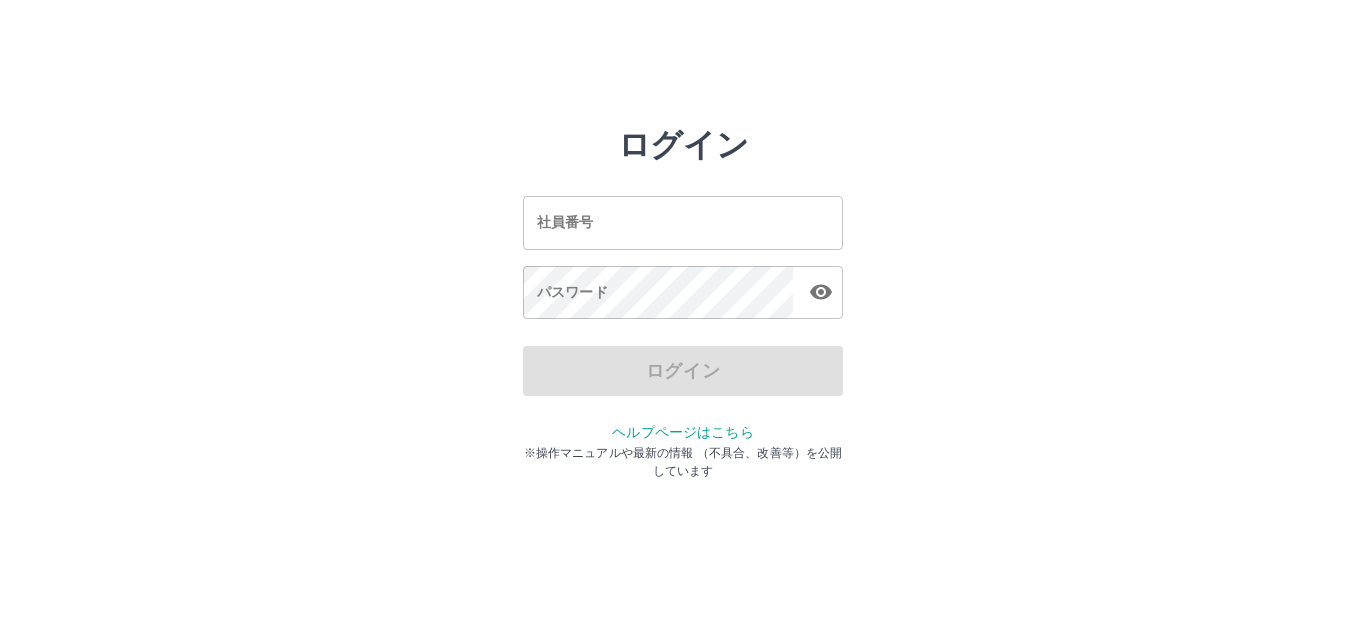 scroll, scrollTop: 0, scrollLeft: 0, axis: both 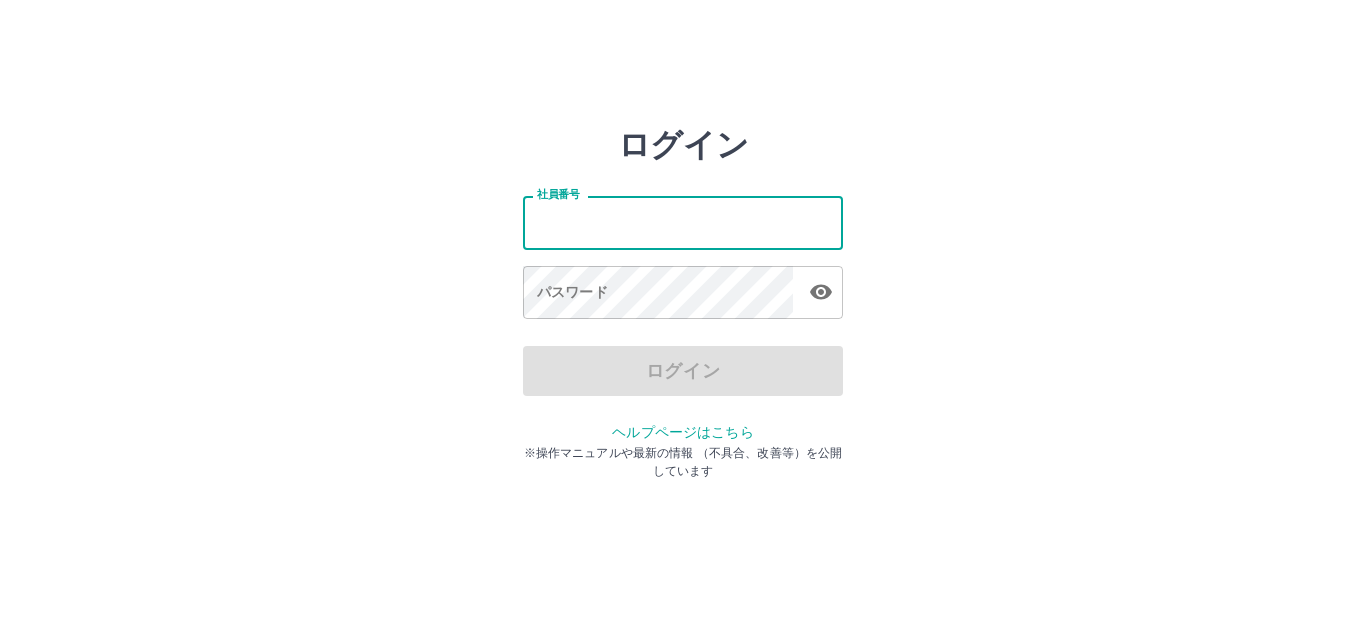 click on "社員番号" at bounding box center (683, 222) 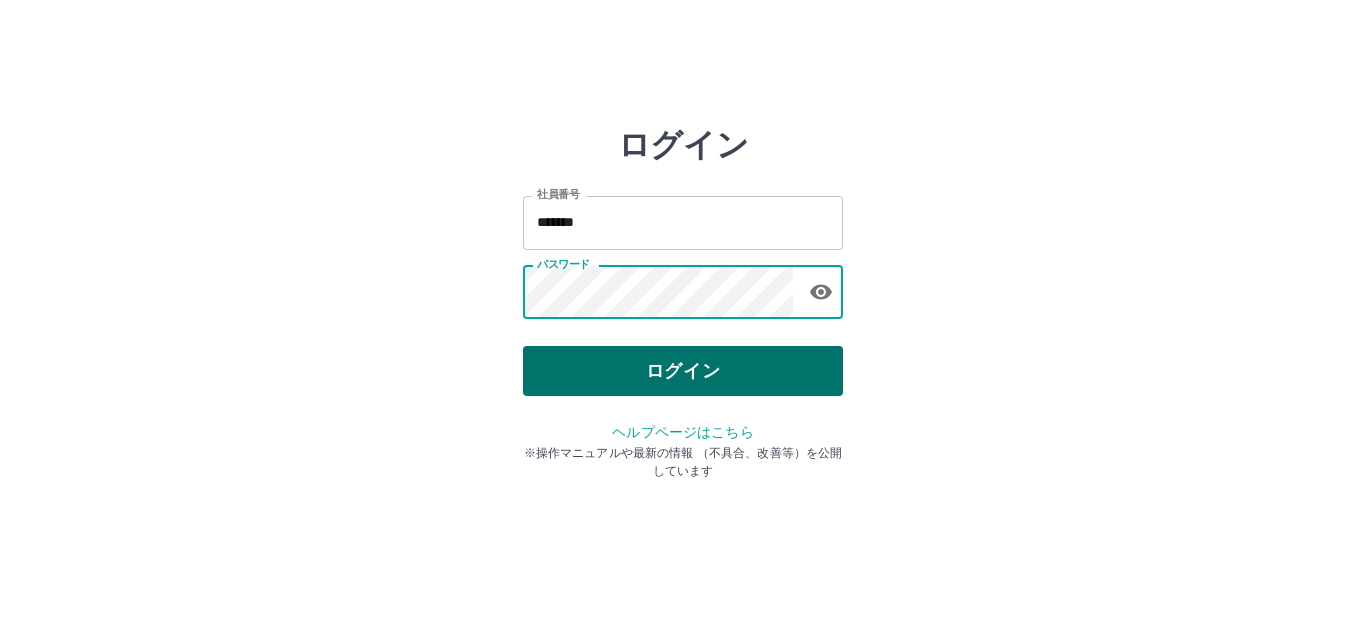 click on "ログイン" at bounding box center [683, 371] 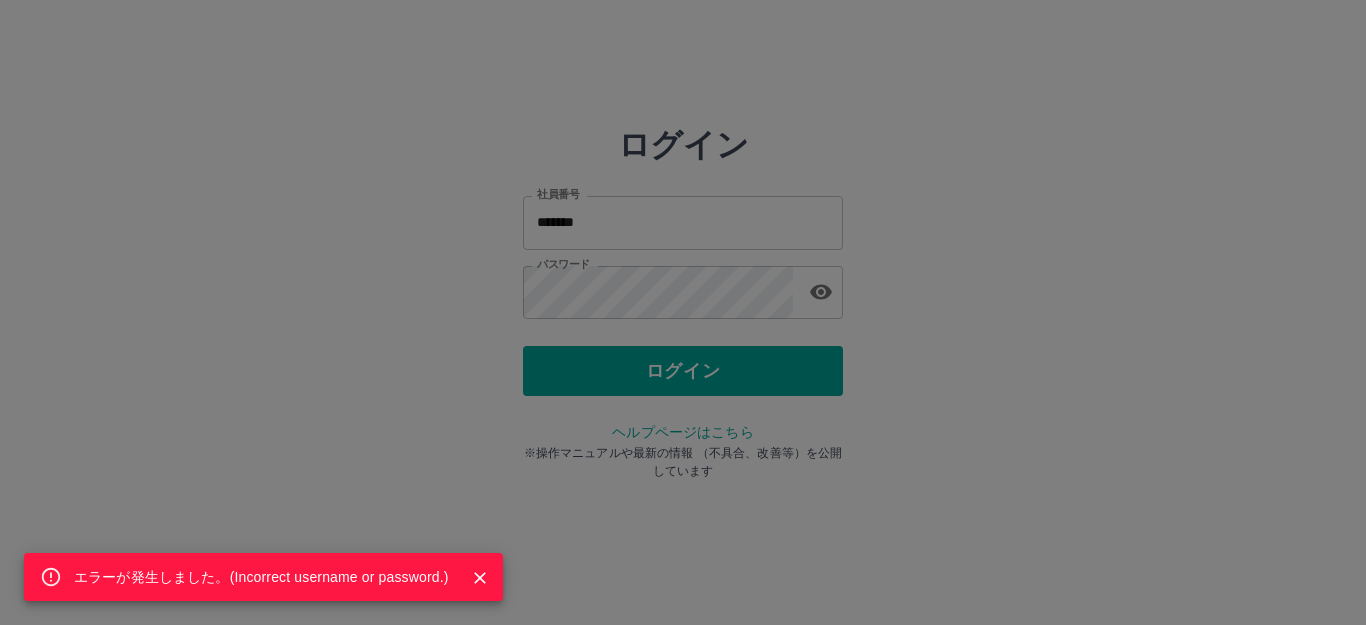 click on "エラーが発生しました。( Incorrect username or password. )" at bounding box center [683, 312] 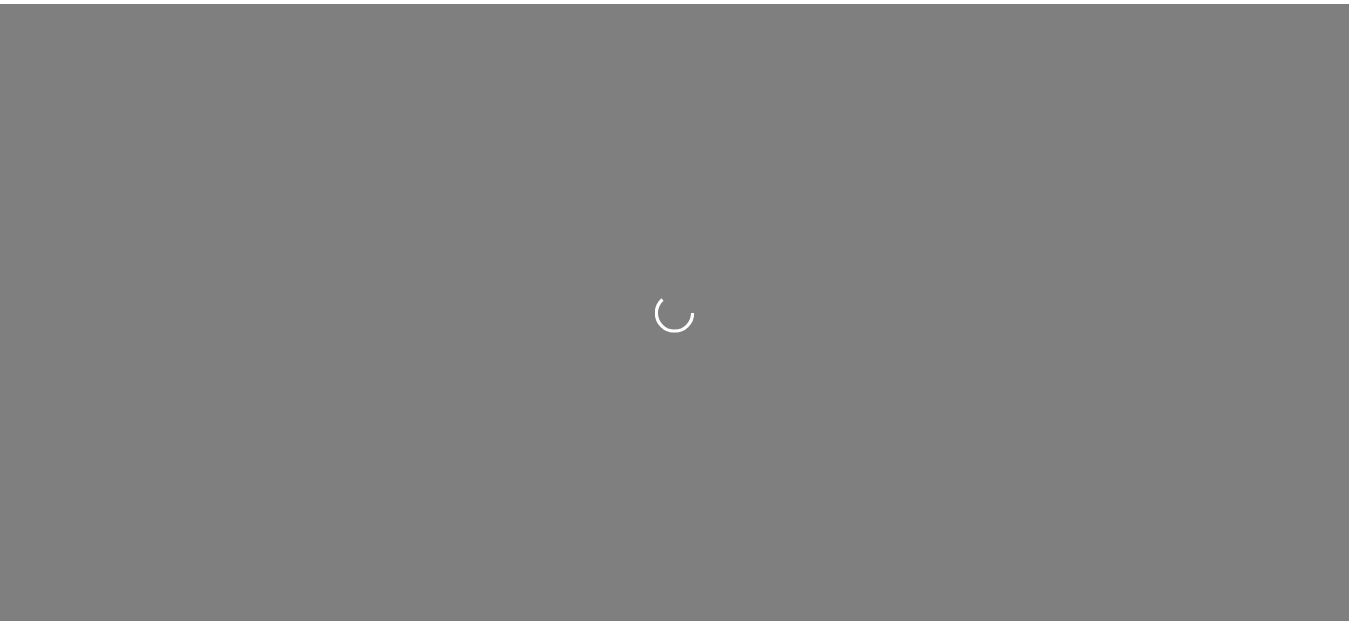 scroll, scrollTop: 0, scrollLeft: 0, axis: both 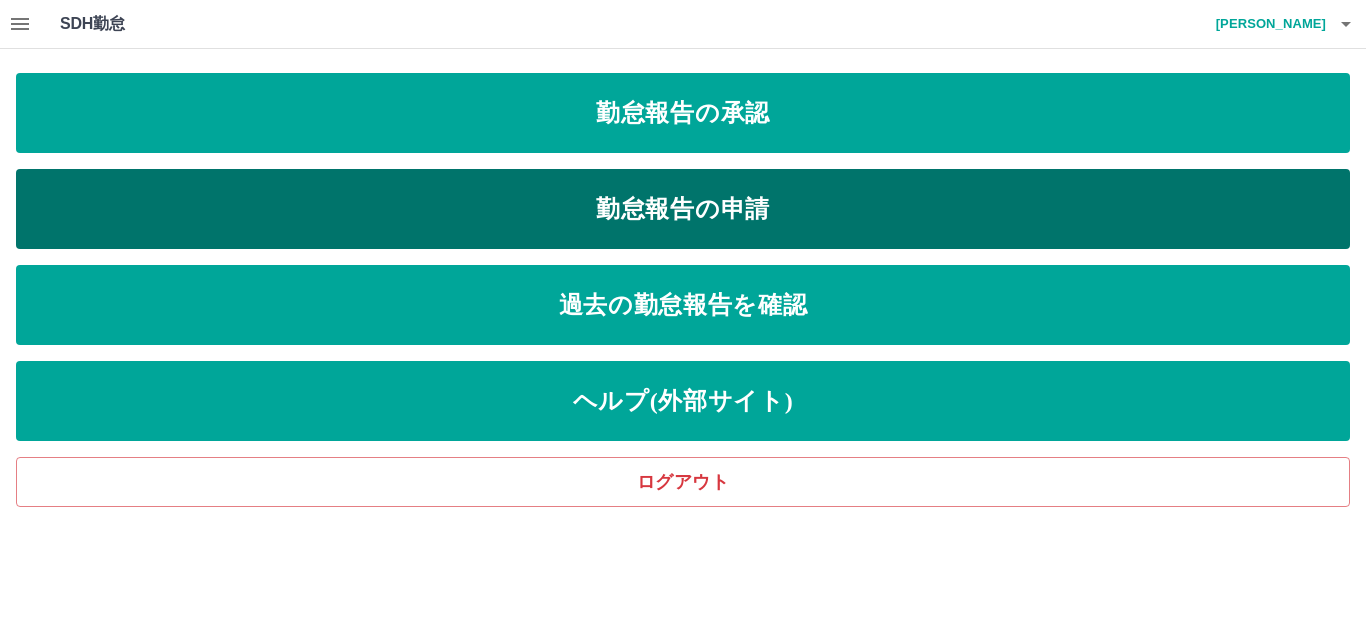 click on "勤怠報告の申請" at bounding box center (683, 209) 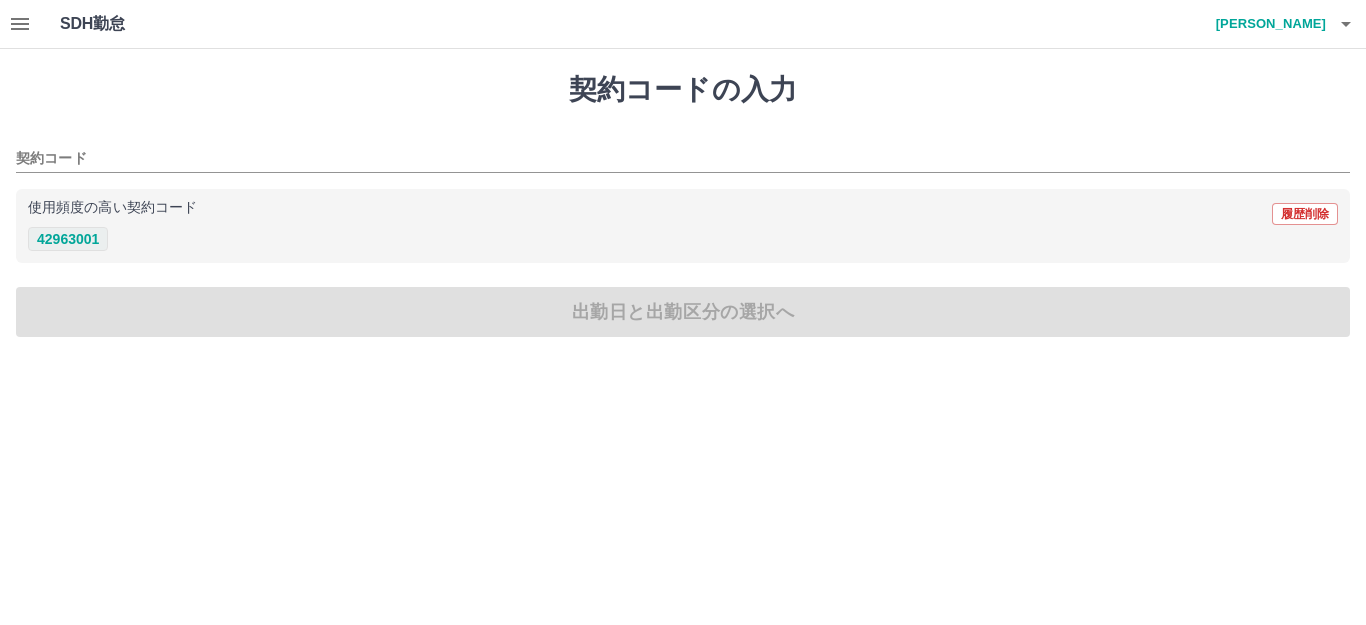 click on "42963001" at bounding box center [68, 239] 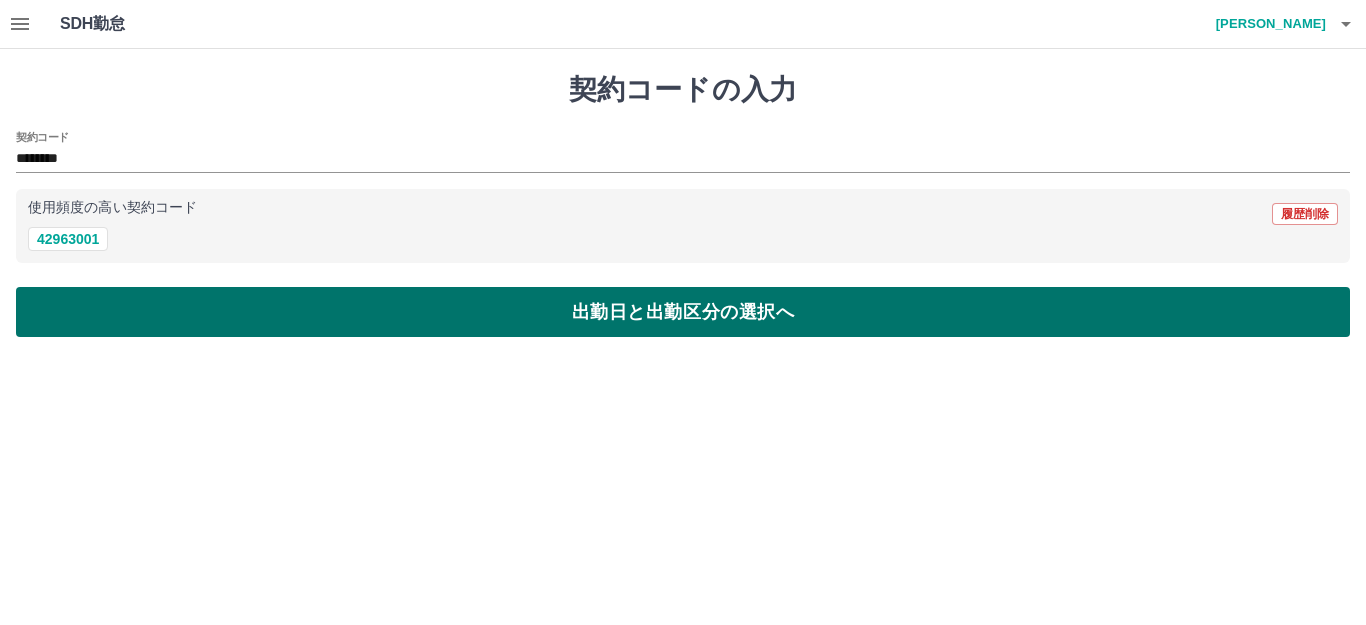 click on "出勤日と出勤区分の選択へ" at bounding box center (683, 312) 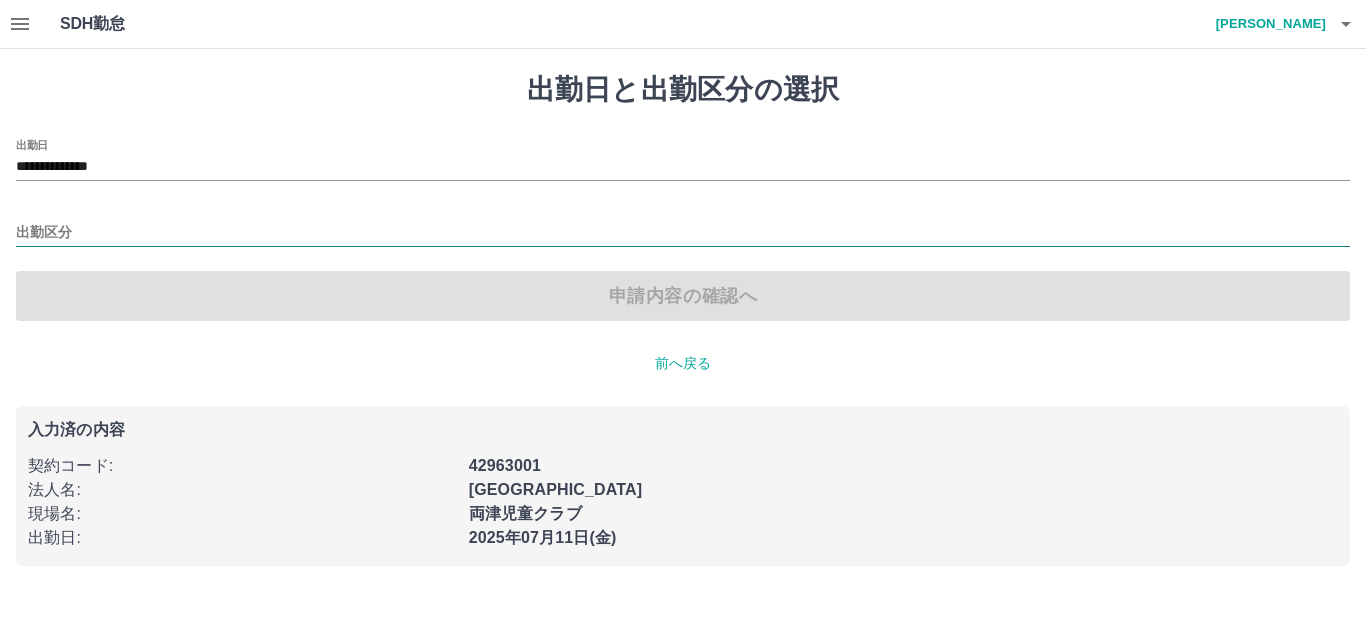 click on "出勤区分" at bounding box center [683, 233] 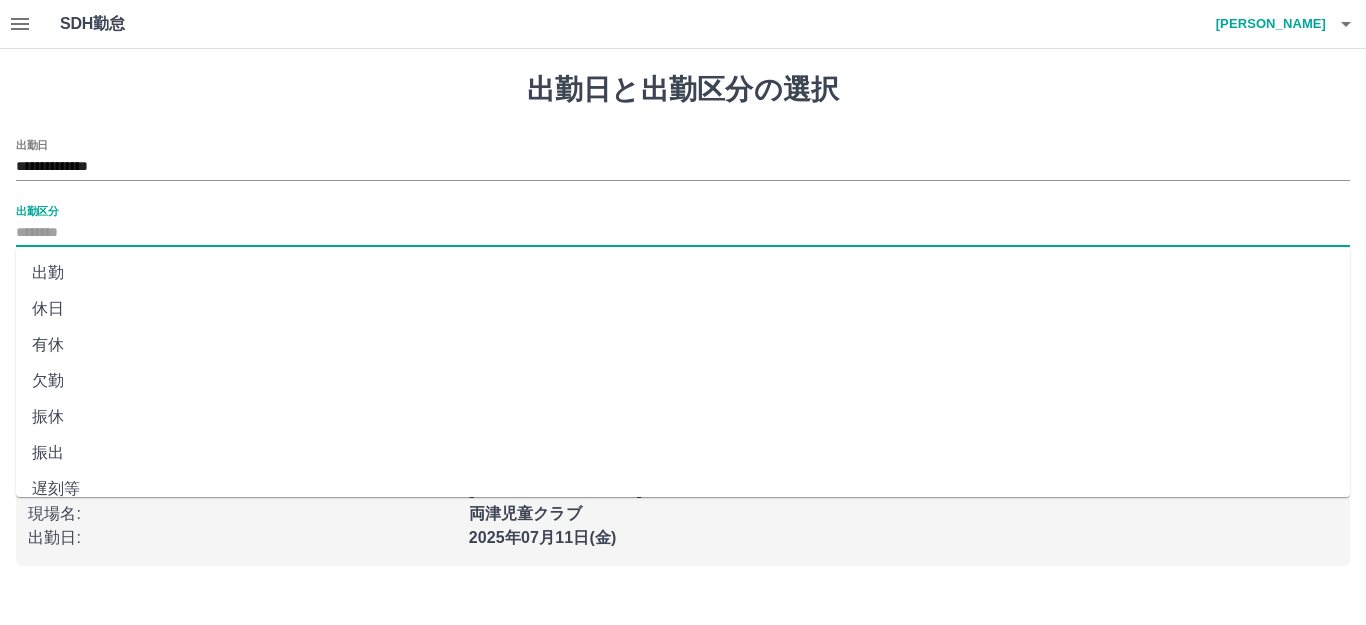 click on "出勤" at bounding box center (683, 273) 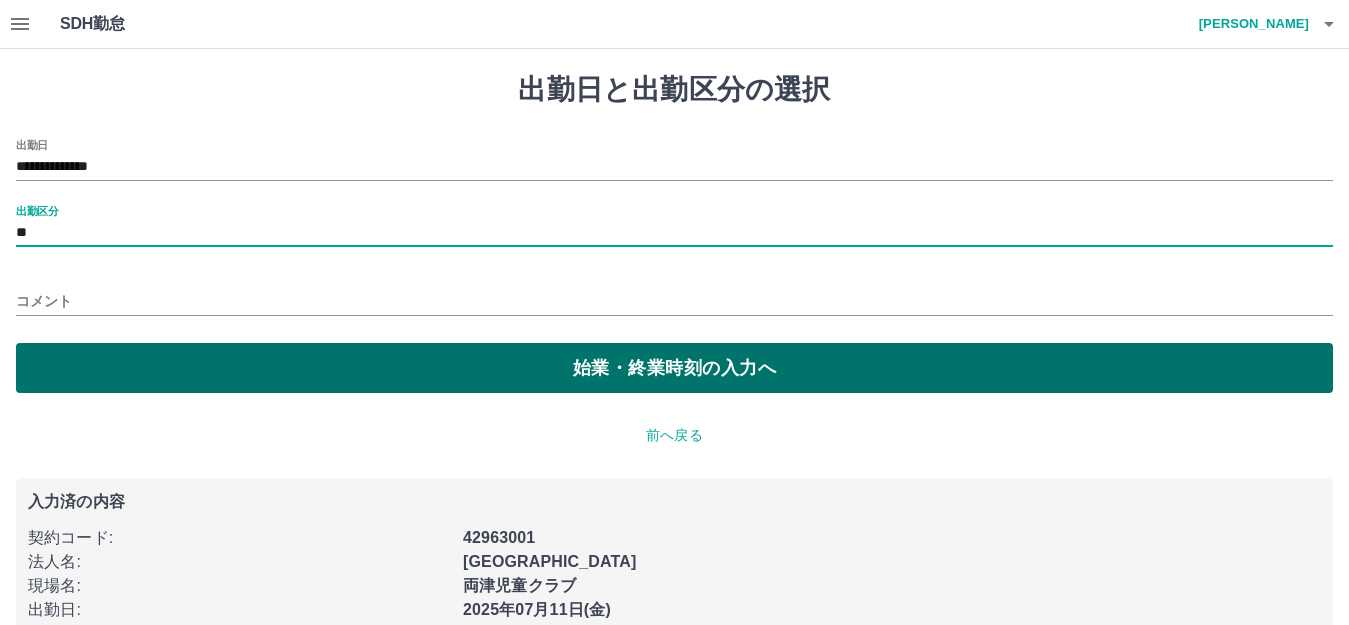 click on "始業・終業時刻の入力へ" at bounding box center [674, 368] 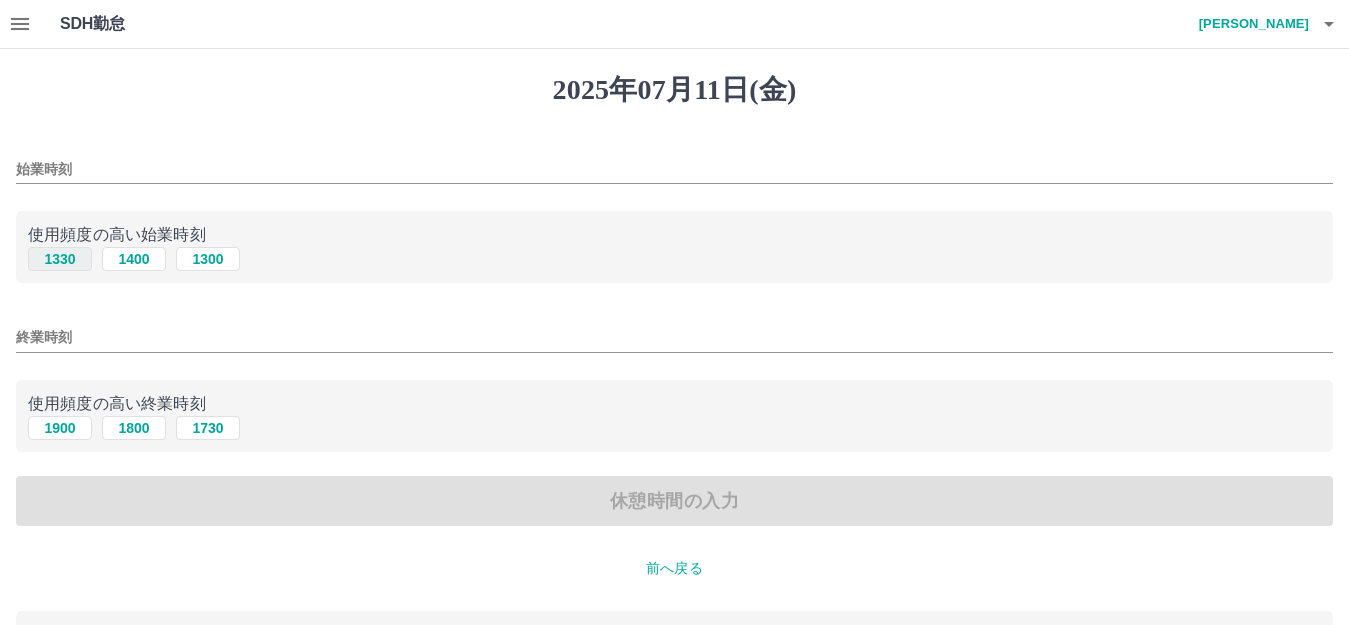 click on "1330" at bounding box center [60, 259] 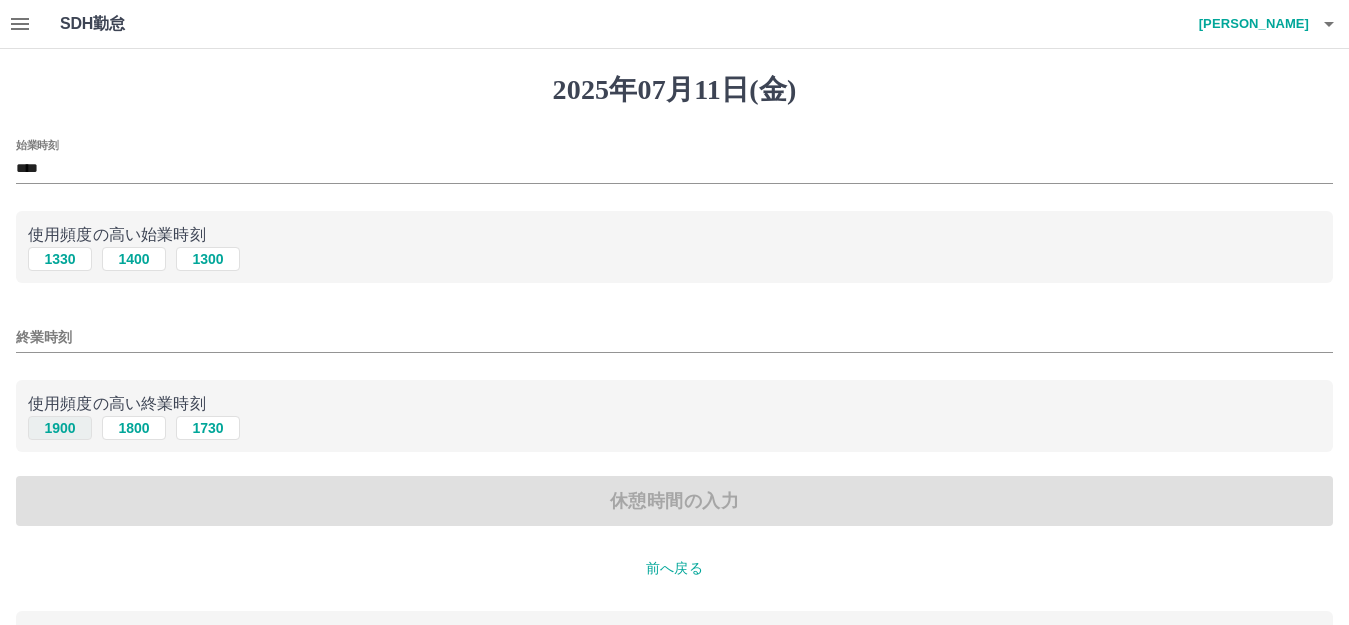 click on "1900" at bounding box center (60, 428) 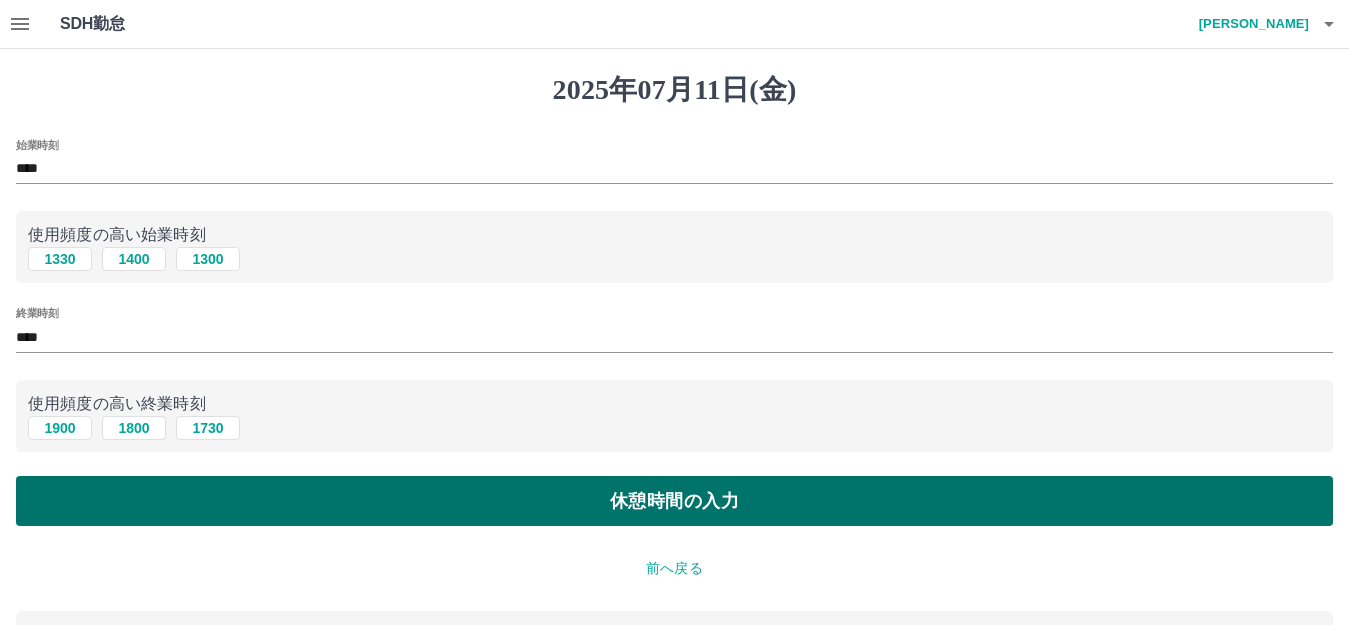 click on "休憩時間の入力" at bounding box center [674, 501] 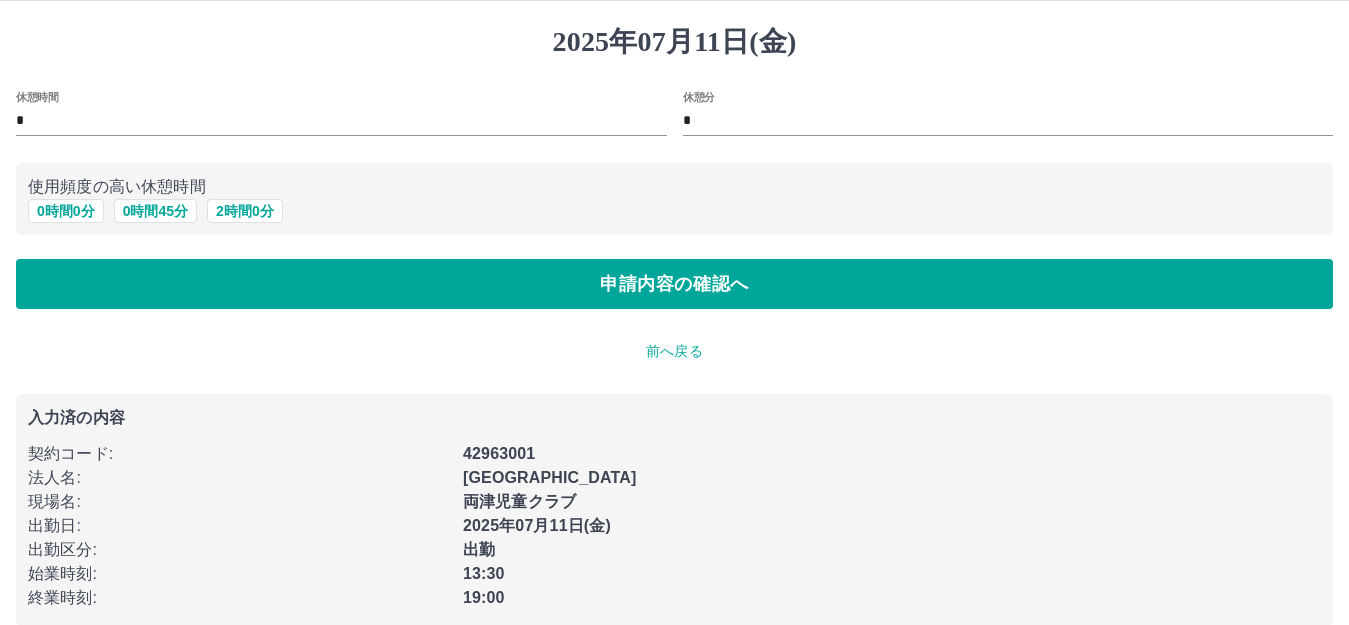 scroll, scrollTop: 74, scrollLeft: 0, axis: vertical 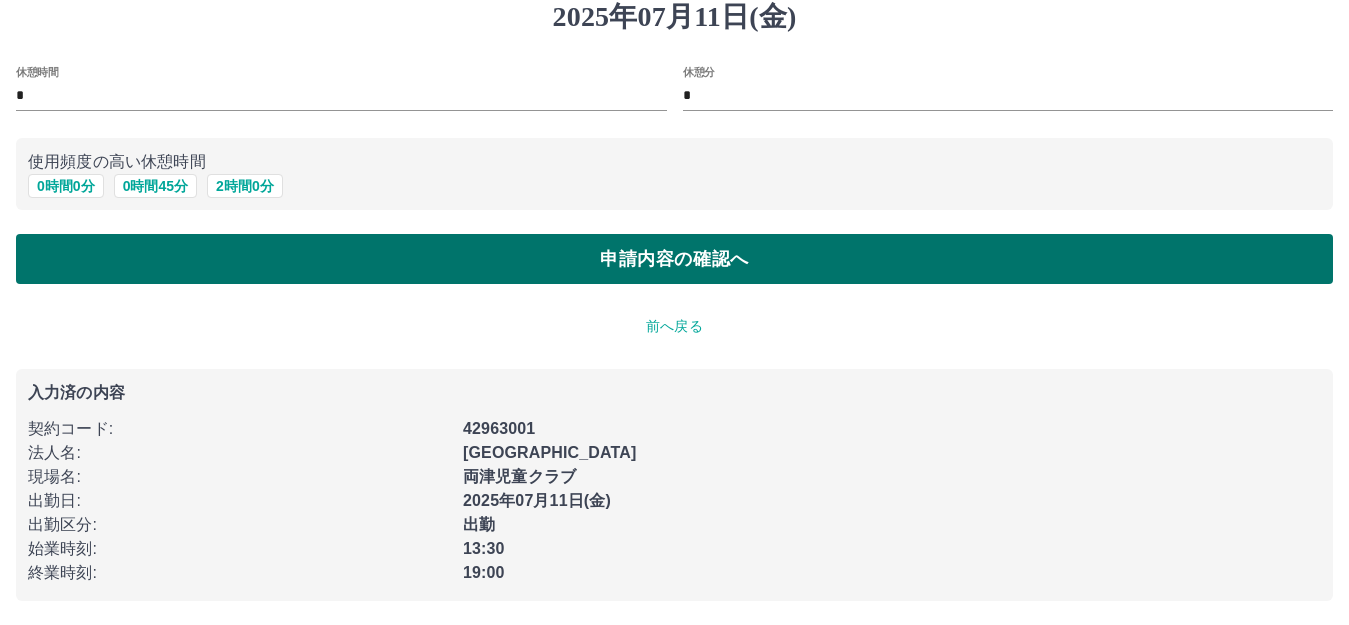 click on "申請内容の確認へ" at bounding box center [674, 259] 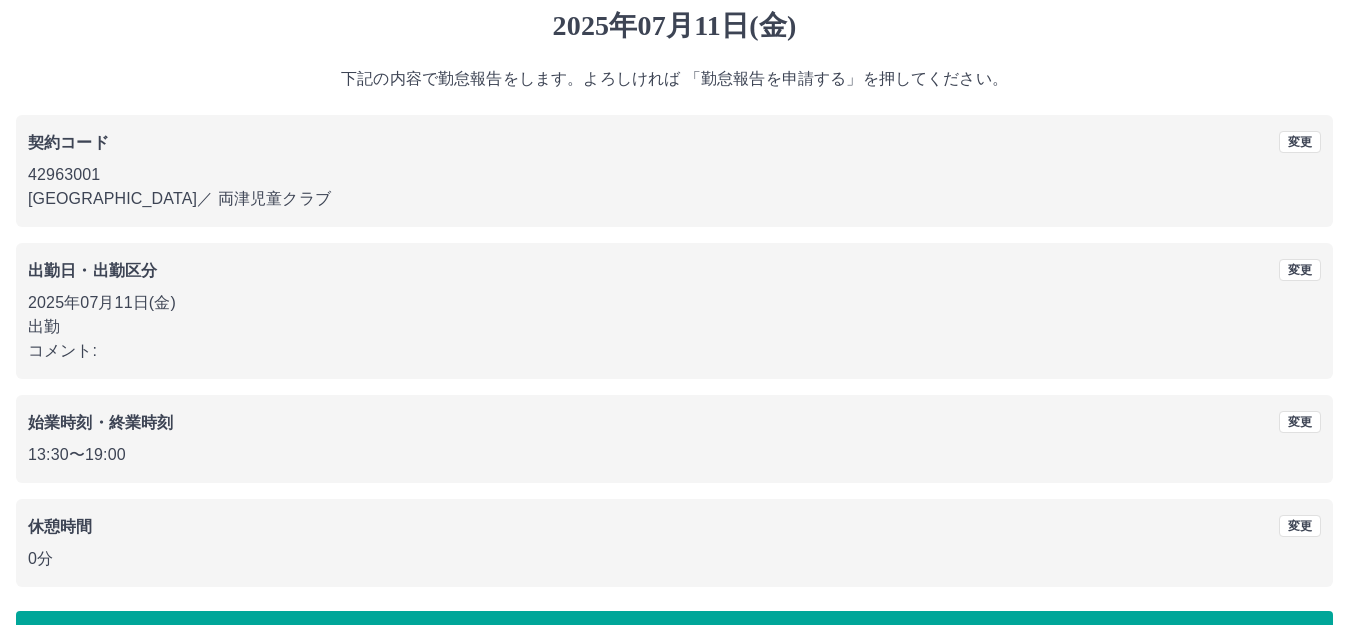 scroll, scrollTop: 124, scrollLeft: 0, axis: vertical 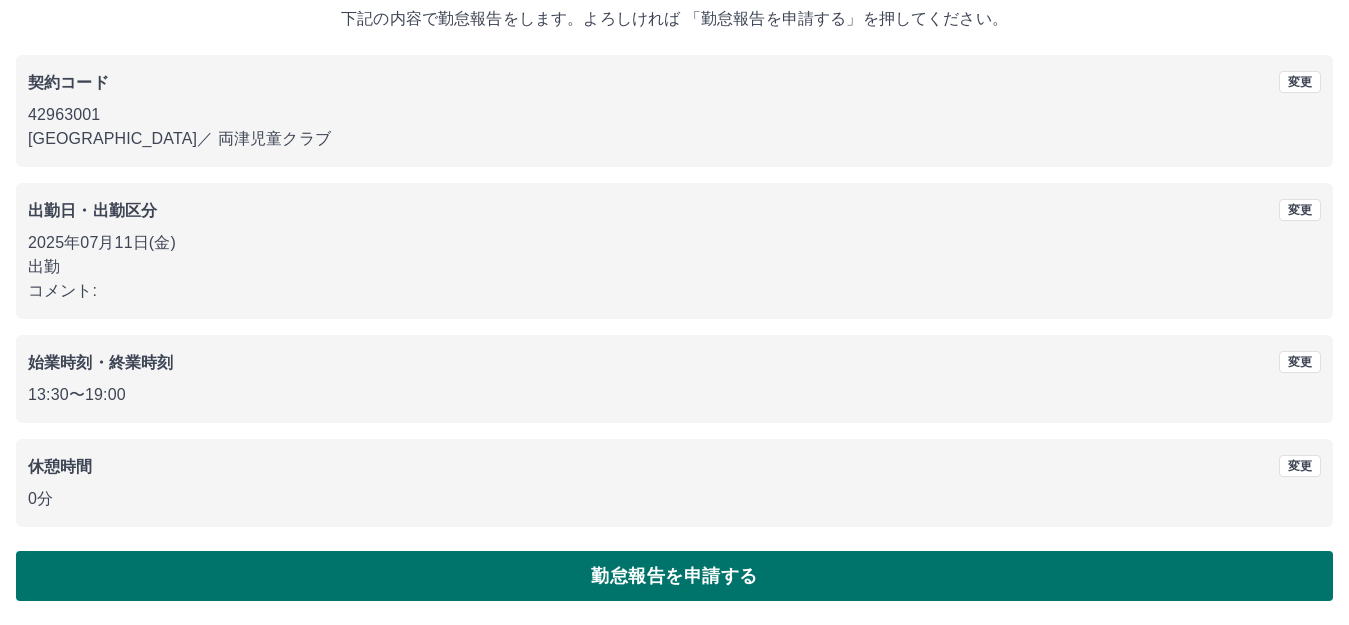 click on "勤怠報告を申請する" at bounding box center [674, 576] 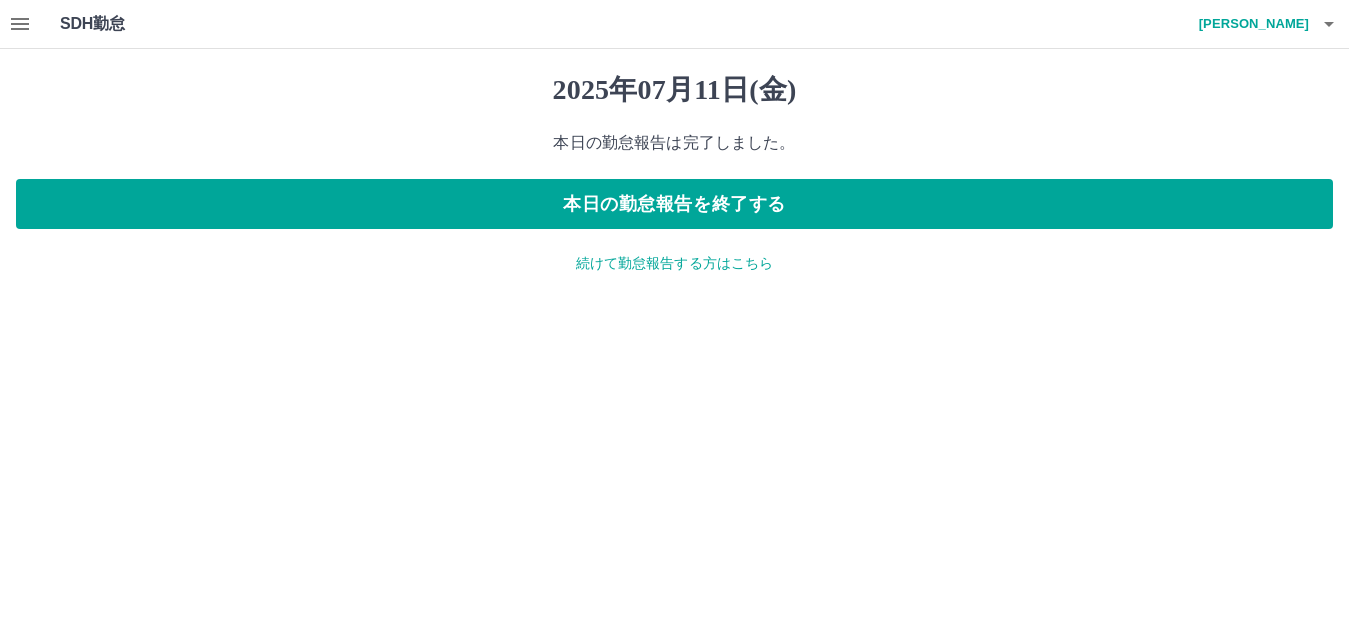 scroll, scrollTop: 0, scrollLeft: 0, axis: both 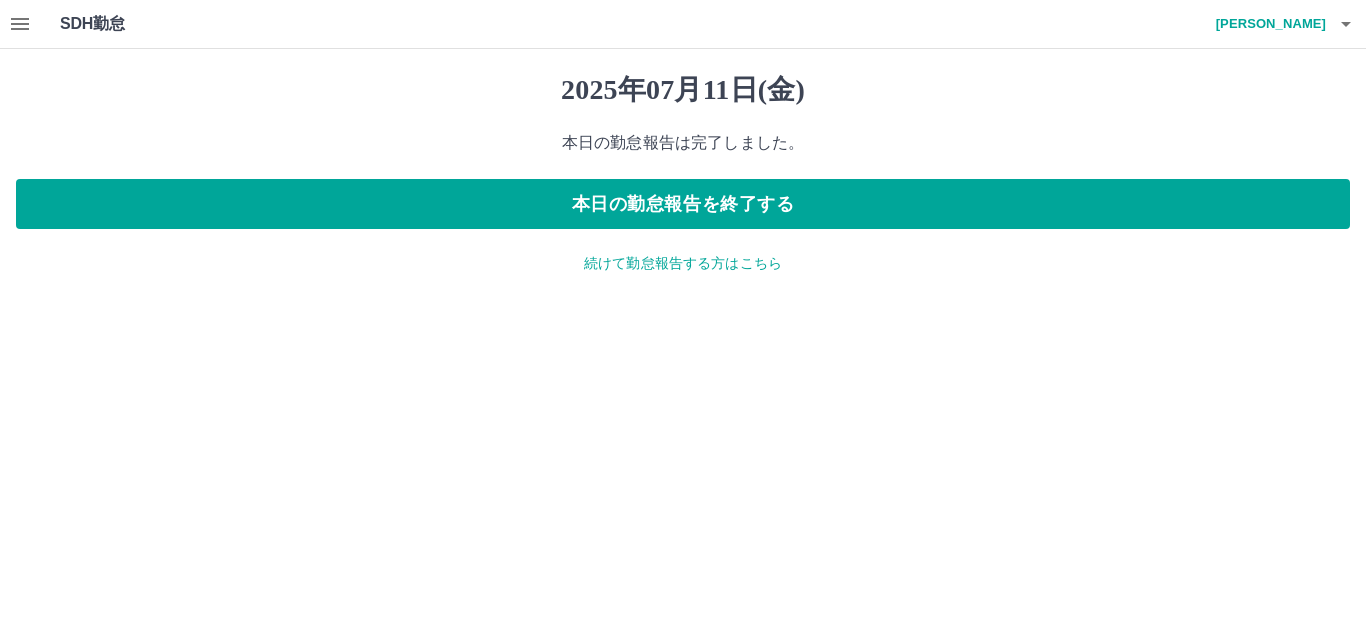 click on "SDH勤怠 市橋　美香 2025年07月11日(金) 本日の勤怠報告は完了しました。 本日の勤怠報告を終了する 続けて勤怠報告する方はこちら SDH勤怠" at bounding box center (683, 149) 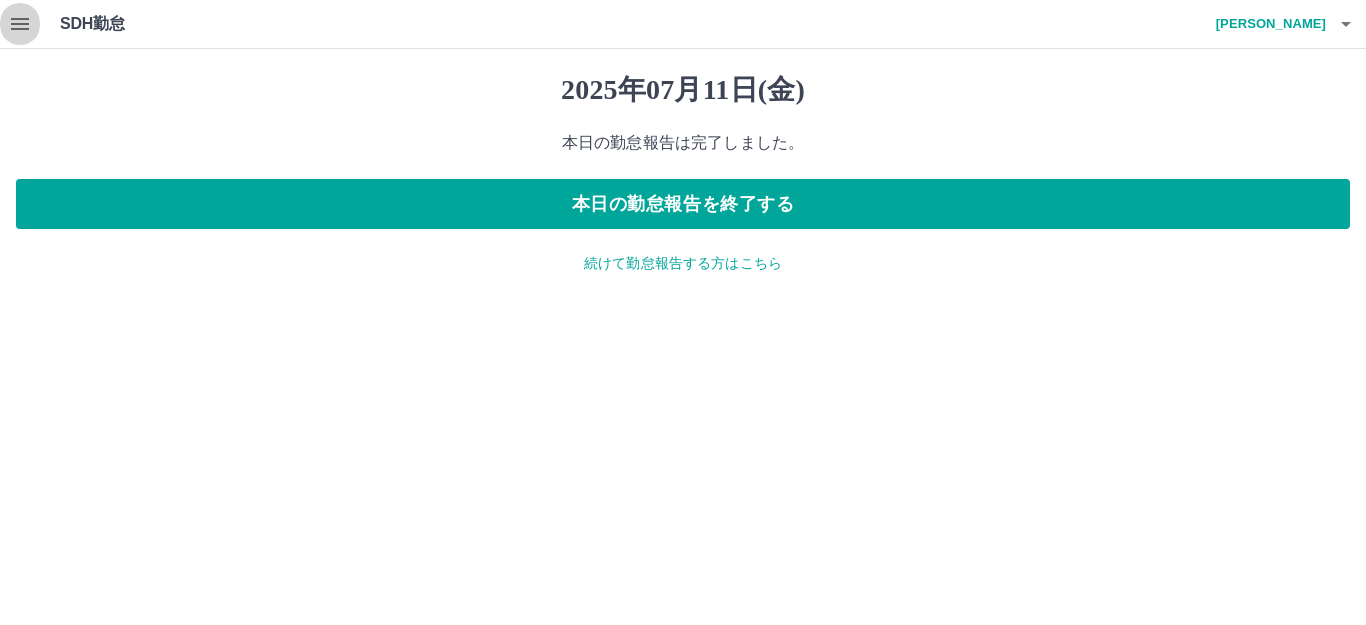 click 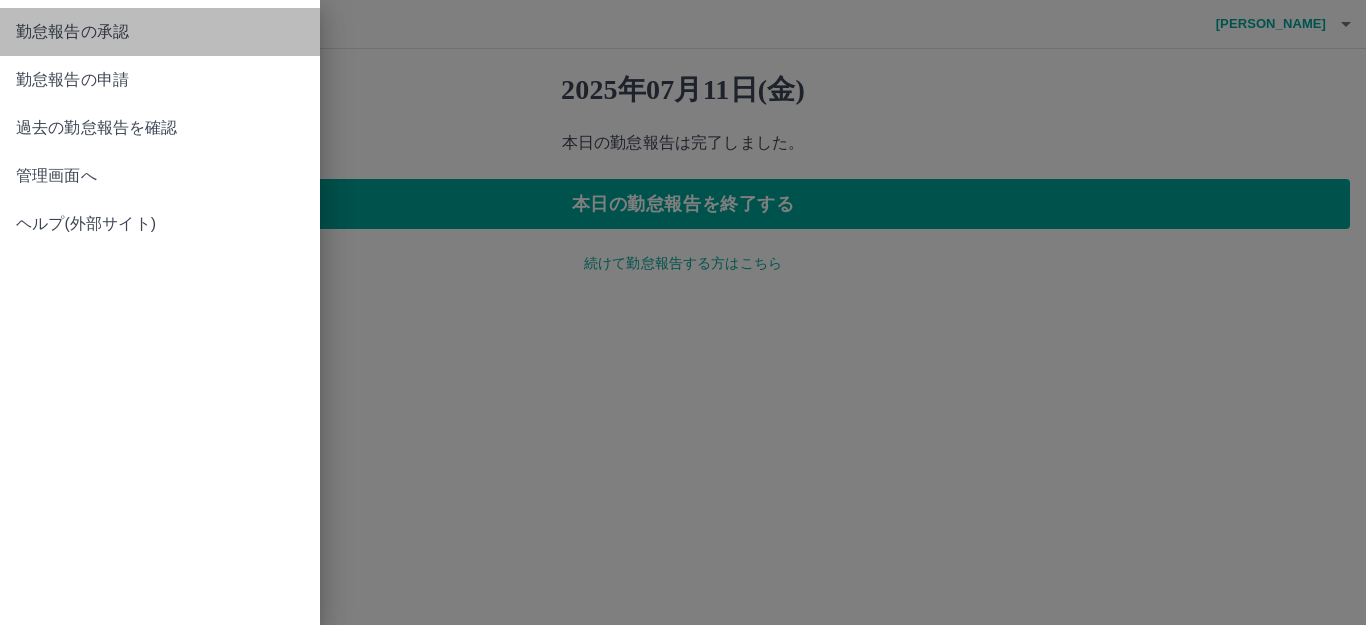 click on "勤怠報告の承認" at bounding box center (160, 32) 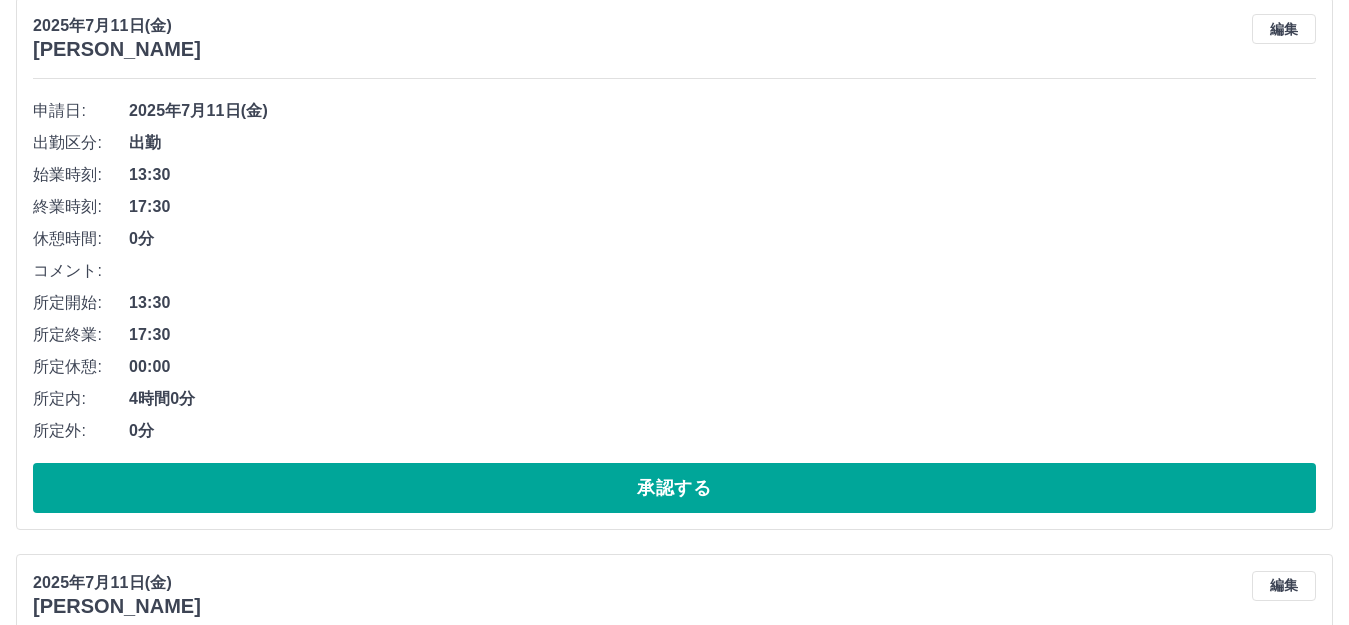 scroll, scrollTop: 1300, scrollLeft: 0, axis: vertical 